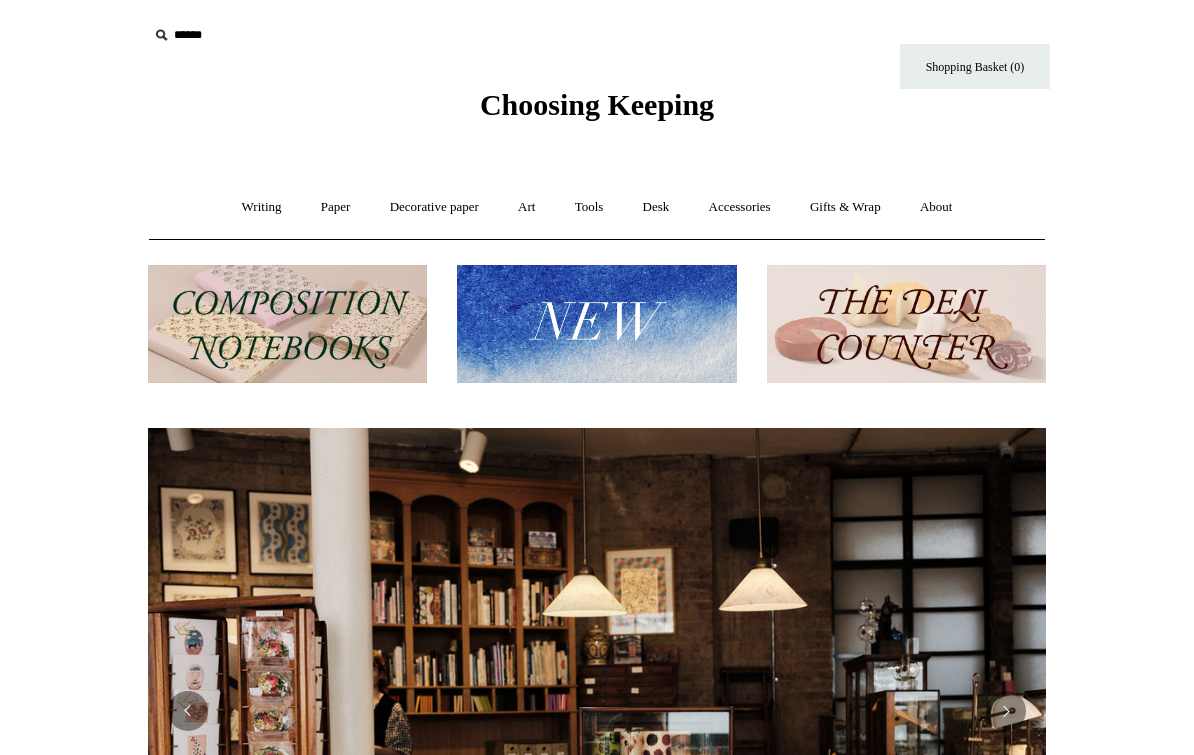 scroll, scrollTop: 0, scrollLeft: 0, axis: both 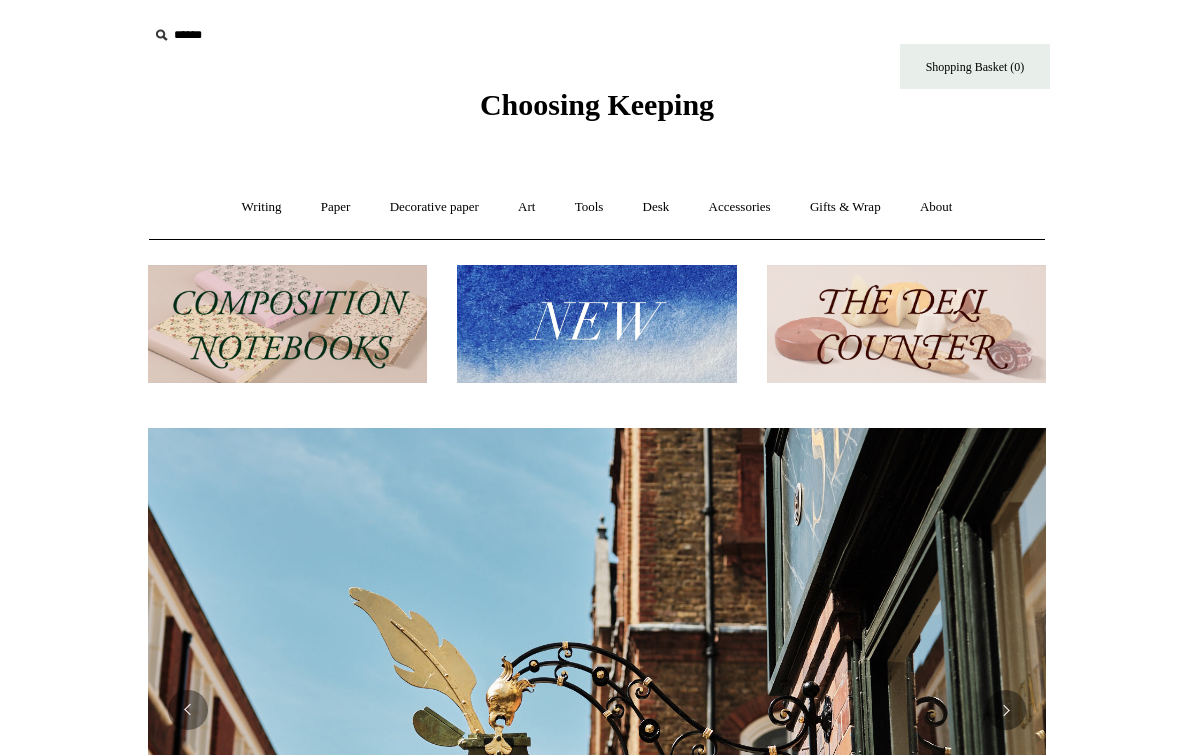 click on "Menu
Choosing Keeping
*
Shipping Information
Shopping Basket (0)
*
⤺
+ +" at bounding box center [597, 913] 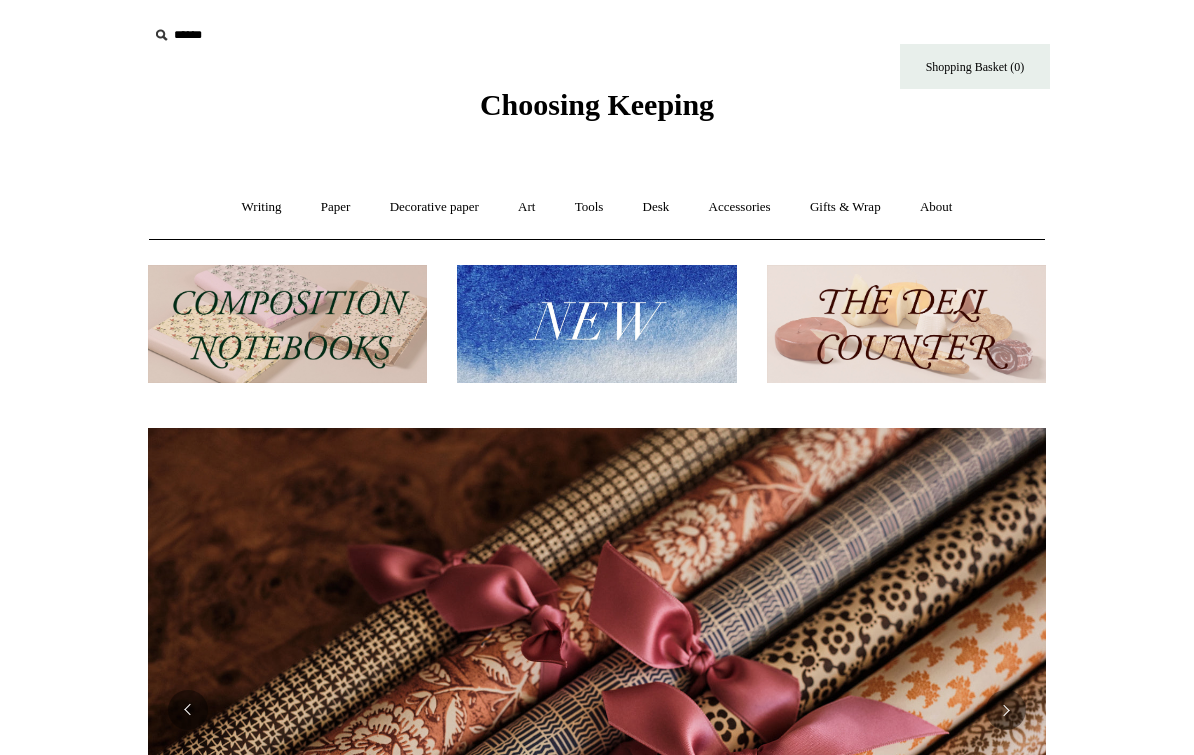 scroll, scrollTop: 0, scrollLeft: 1332, axis: horizontal 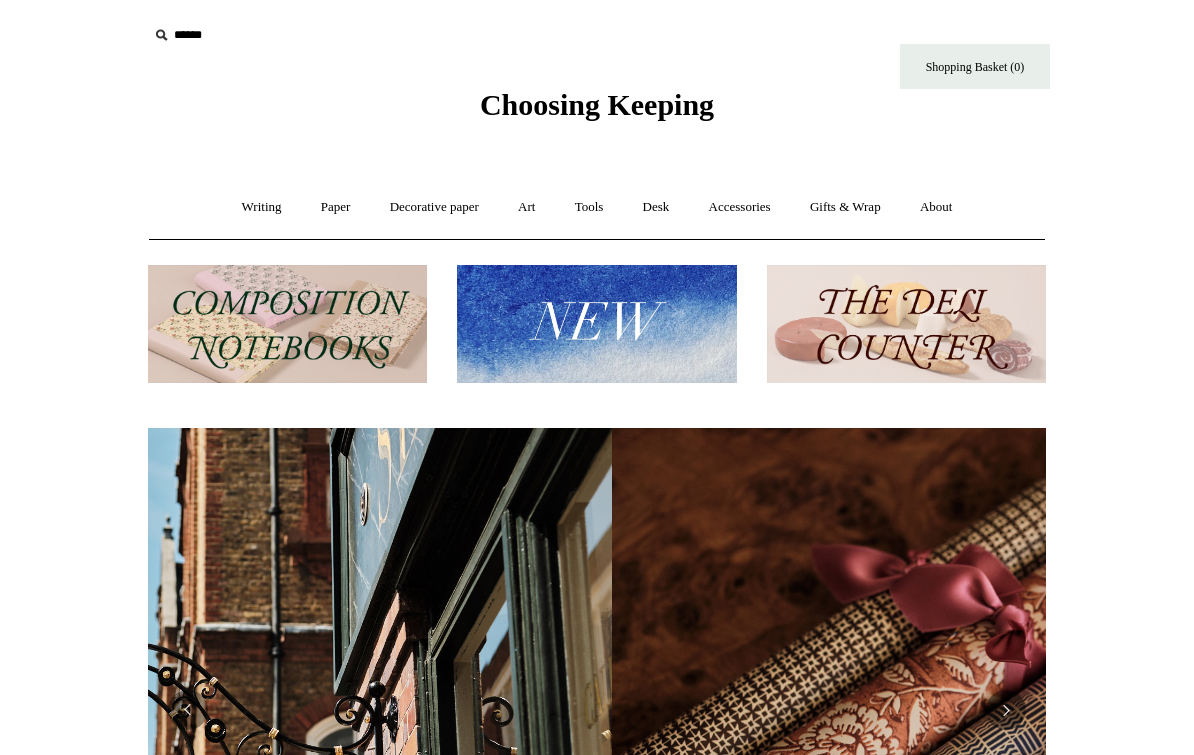 click at bounding box center [906, 324] 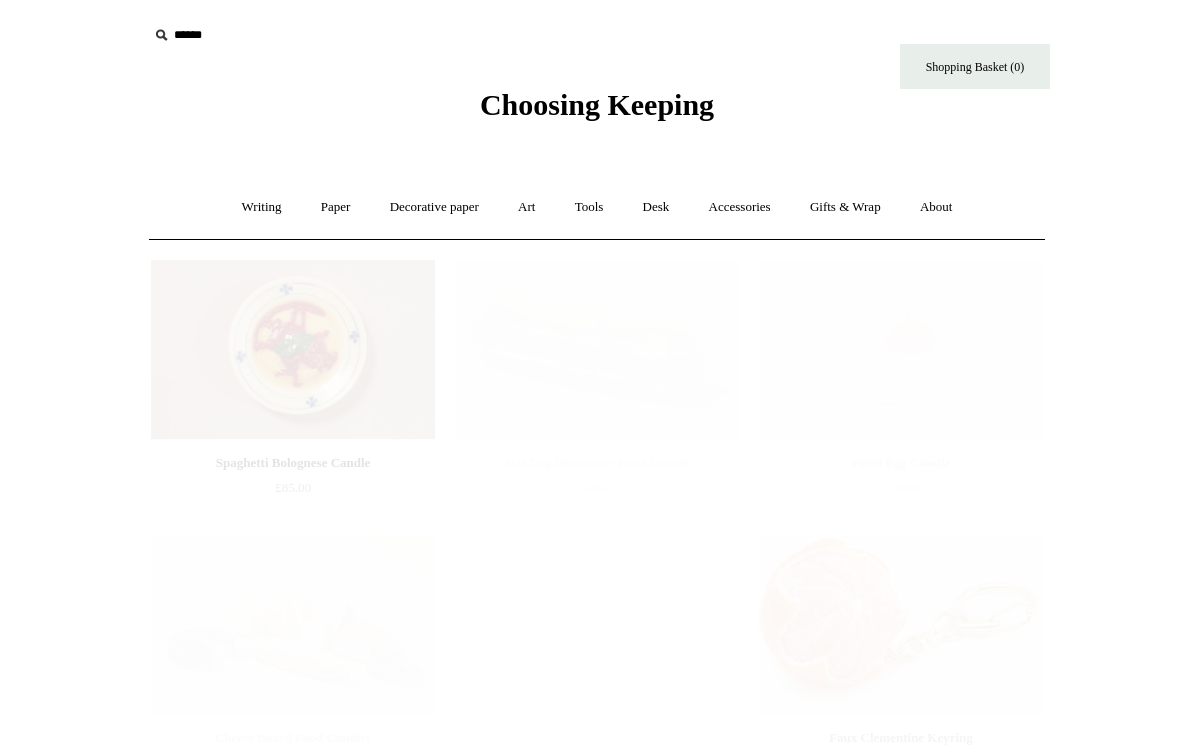 scroll, scrollTop: 0, scrollLeft: 0, axis: both 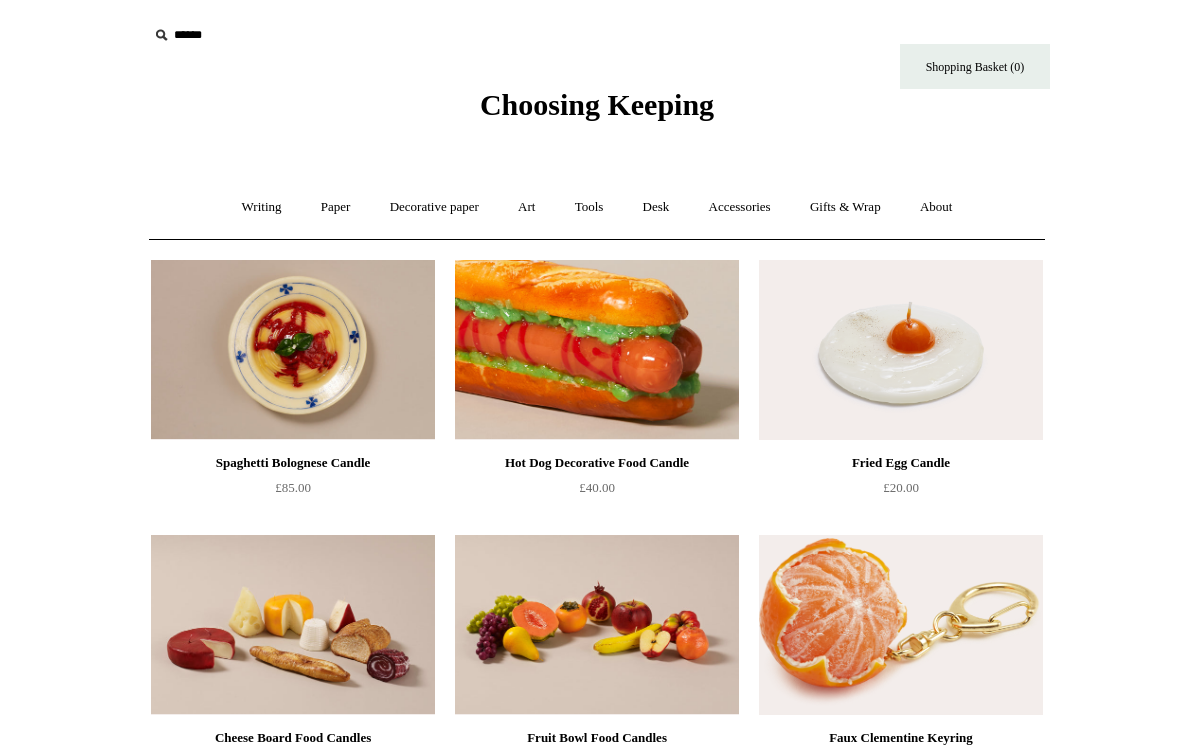 click at bounding box center (597, 350) 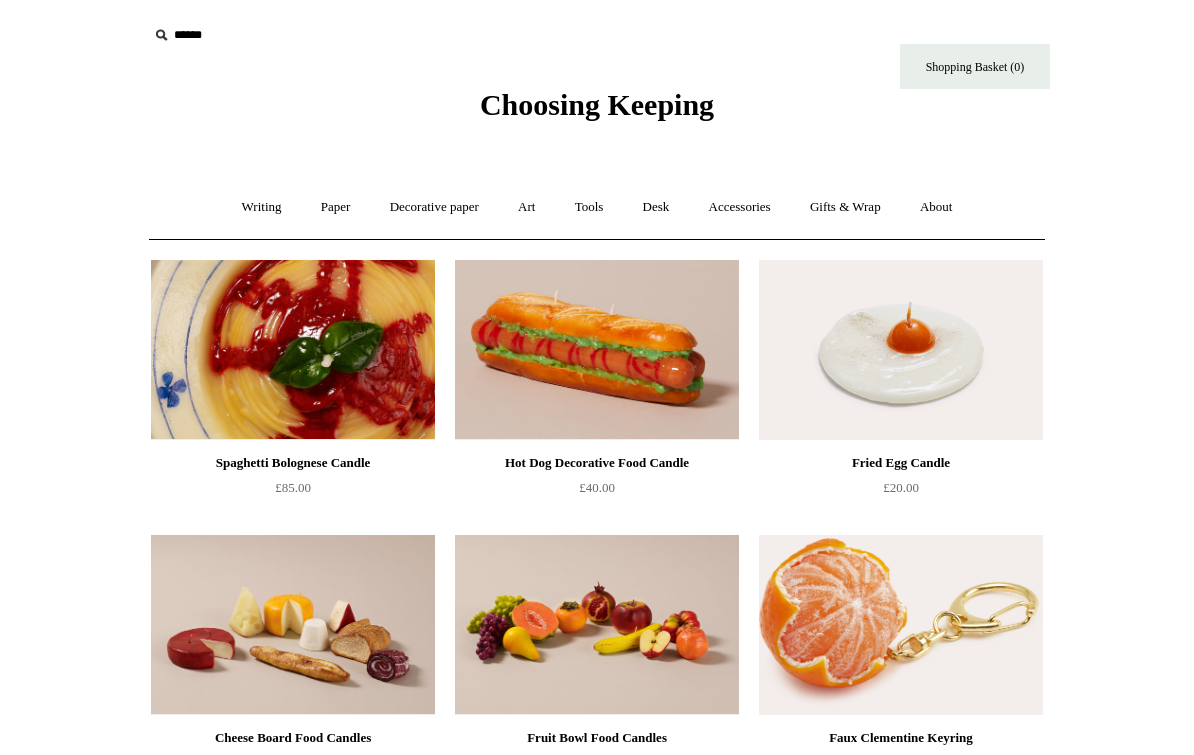 click at bounding box center [293, 350] 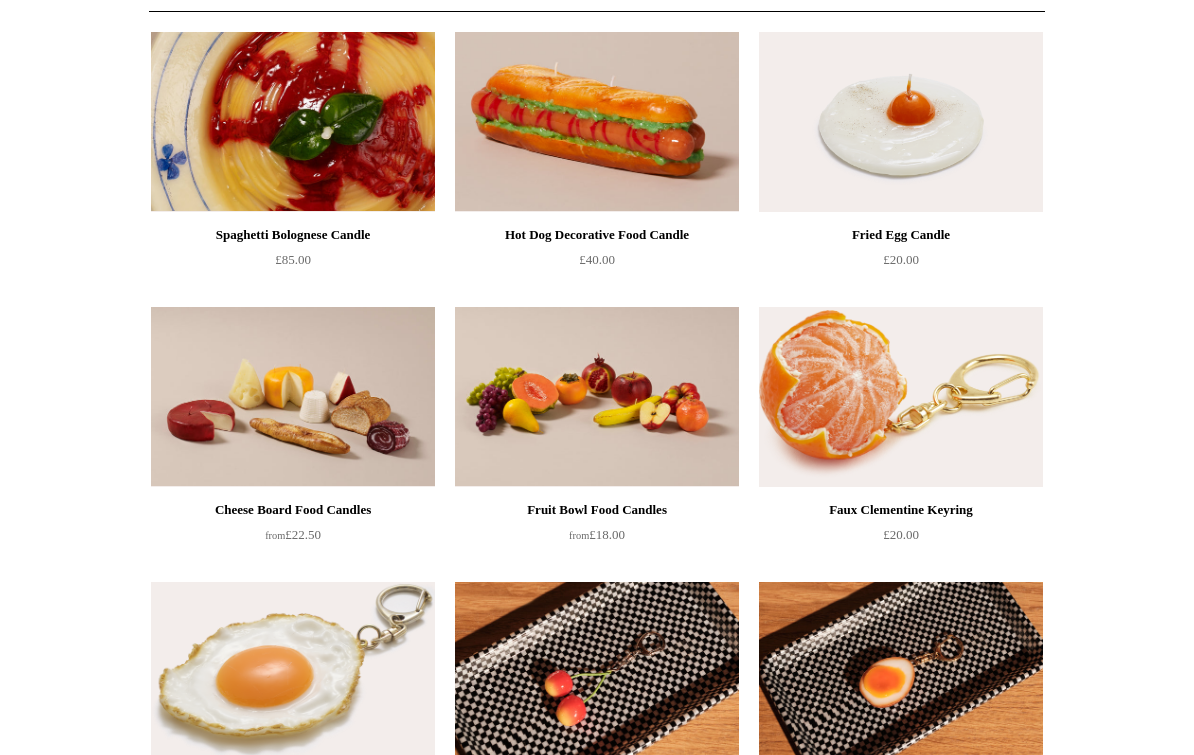 scroll, scrollTop: 249, scrollLeft: 0, axis: vertical 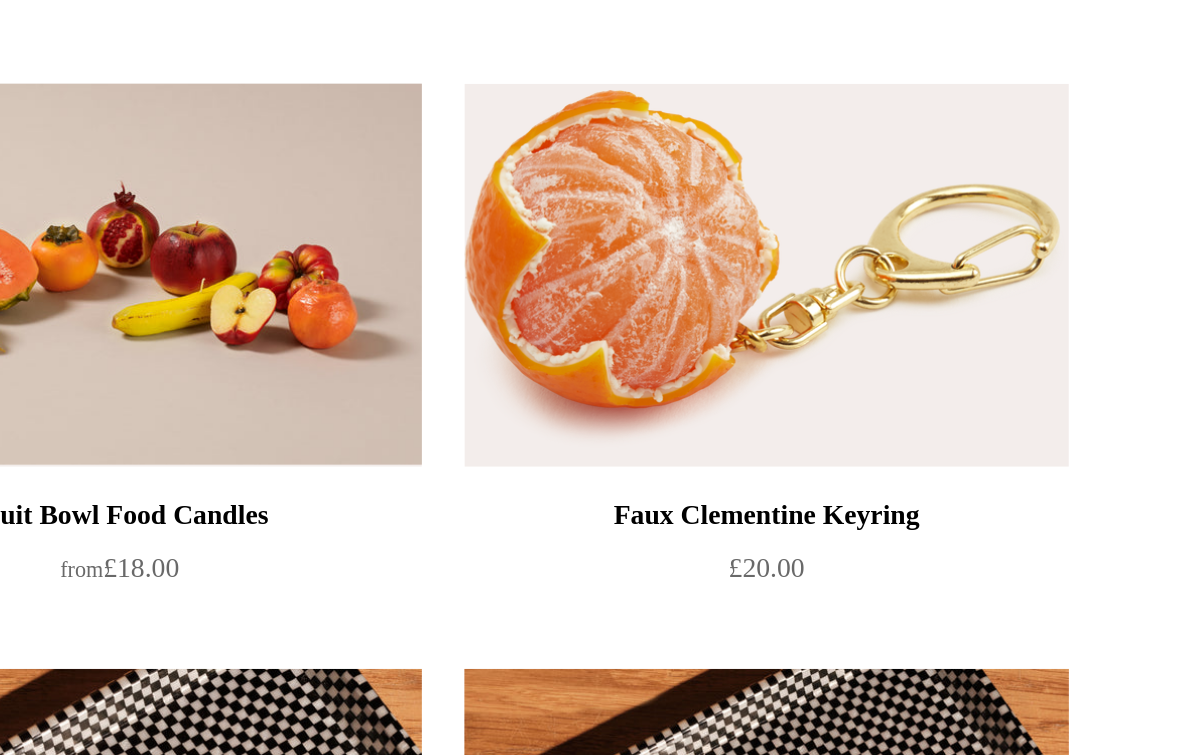 click on "Faux Clementine Keyring
£20.00" at bounding box center [901, 501] 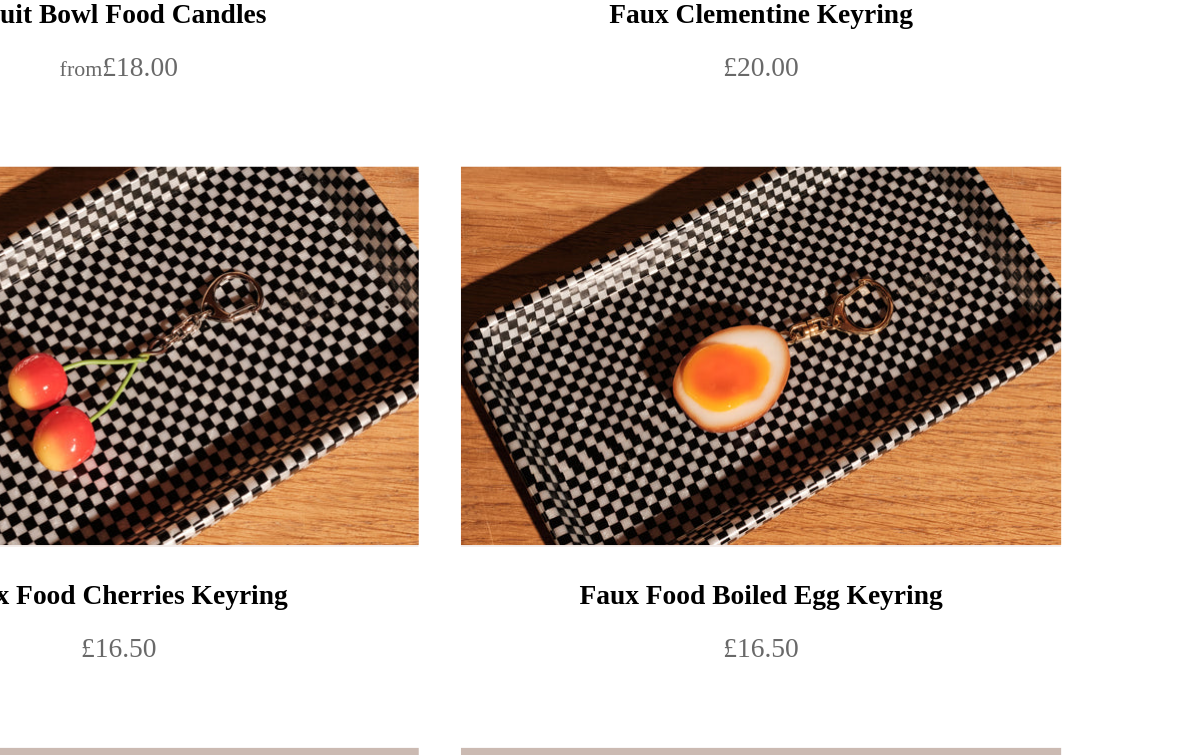 scroll, scrollTop: 353, scrollLeft: 0, axis: vertical 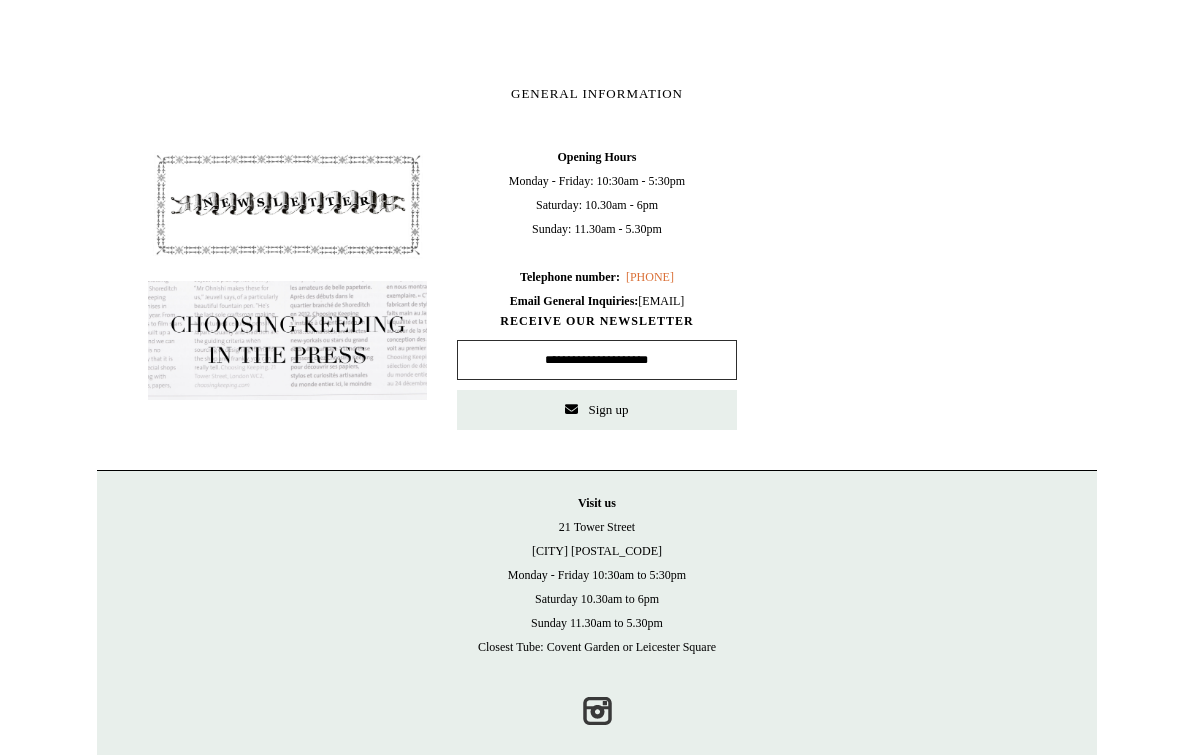 click on "© Copyright 2025  Choosing Keeping.
Visit us  21 Tower Street  London WC2H 9NS Monday - Friday 10:30am to 5:30pm Saturday 10.30am to 6pm Sunday 11.30am to 5.30pm
Closest Tube: Covent Garden or Leicester Square
Instagram
PayPal
Visa
Mastercard
Amex
Maestro
JCB" at bounding box center [597, 601] 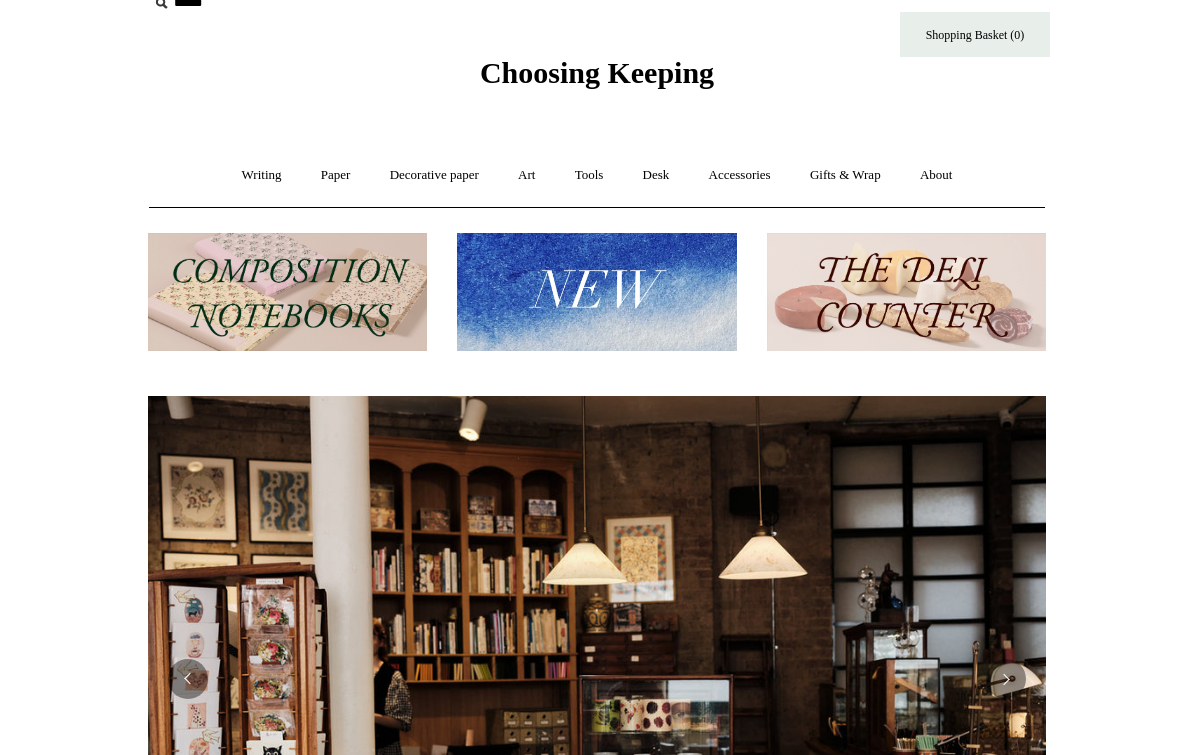 scroll, scrollTop: 0, scrollLeft: 0, axis: both 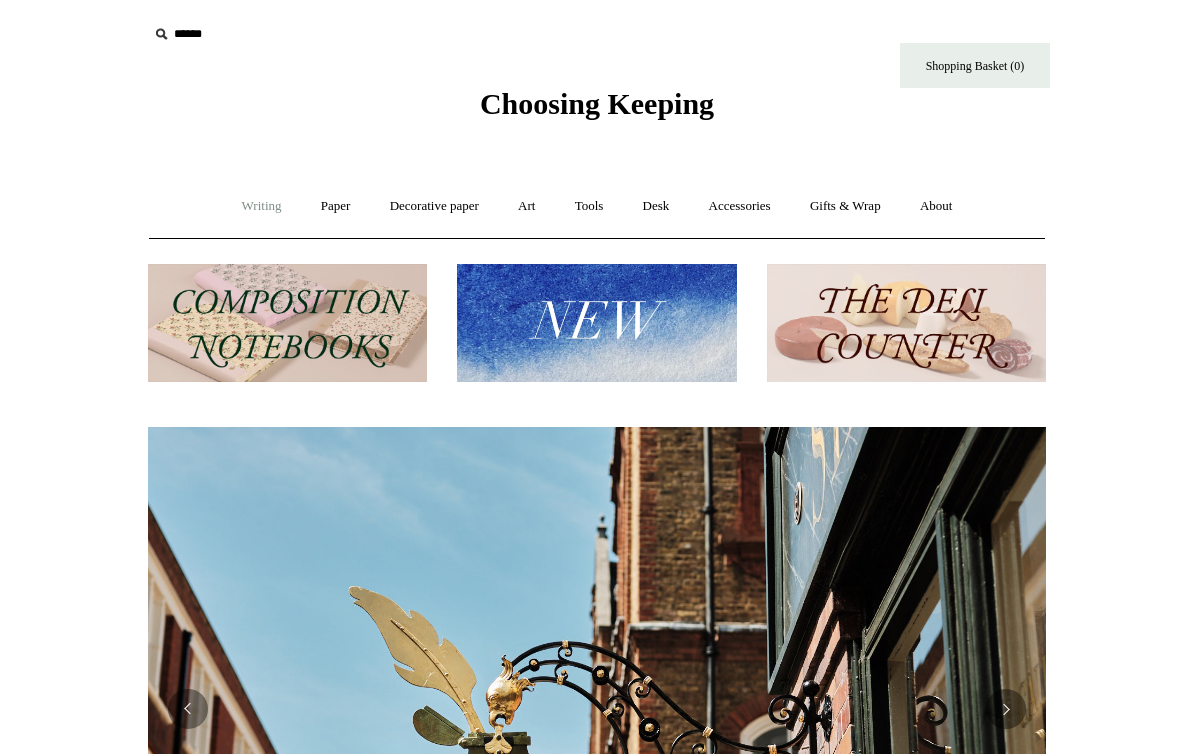 click on "Writing +" at bounding box center [262, 207] 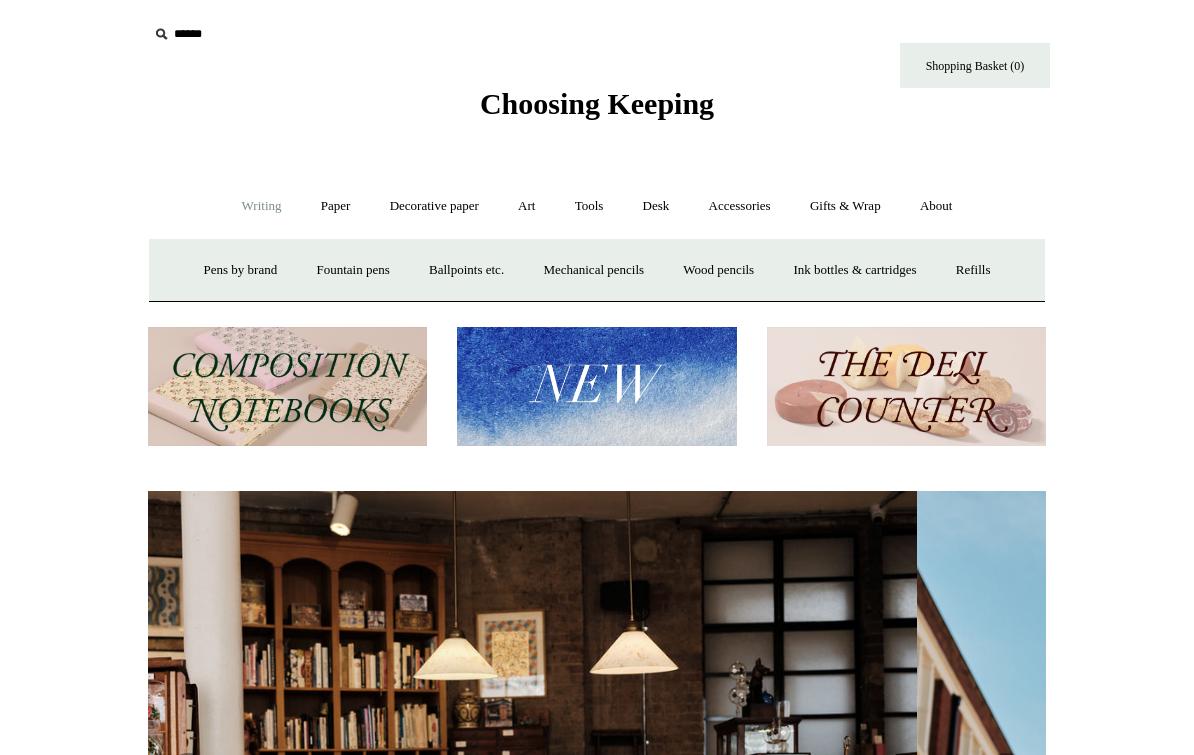 scroll, scrollTop: 0, scrollLeft: 0, axis: both 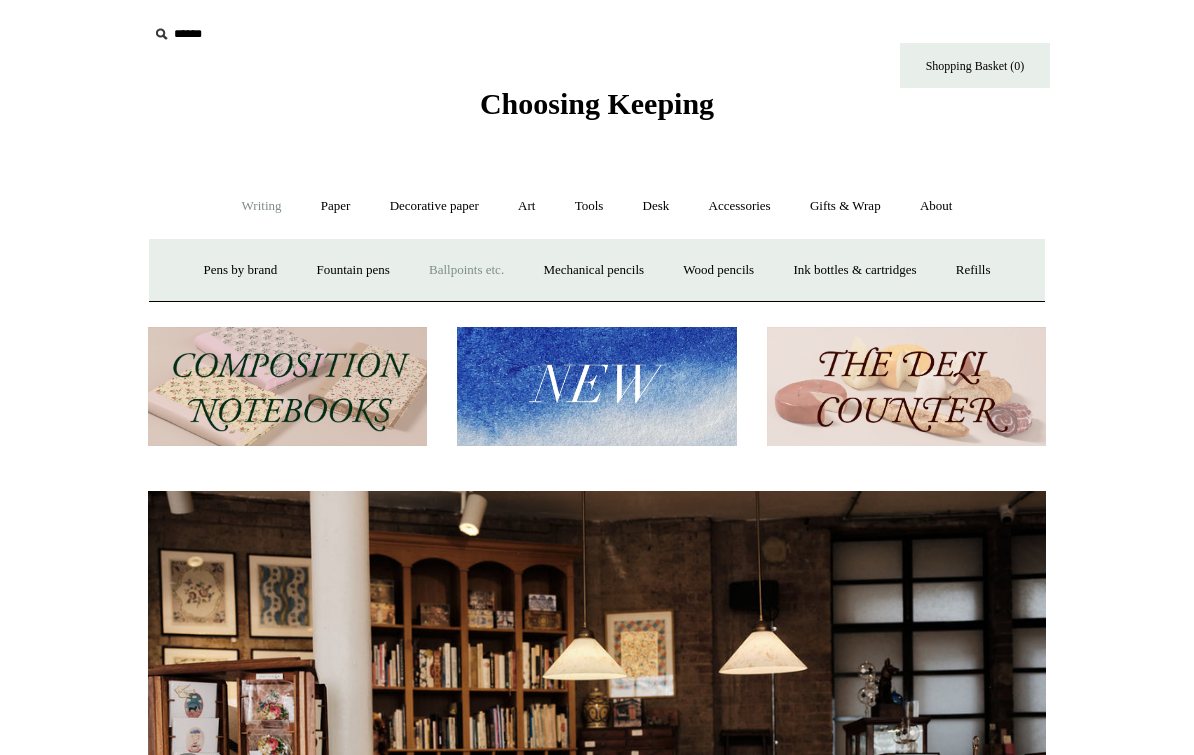 click on "Ballpoints etc. +" at bounding box center (466, 270) 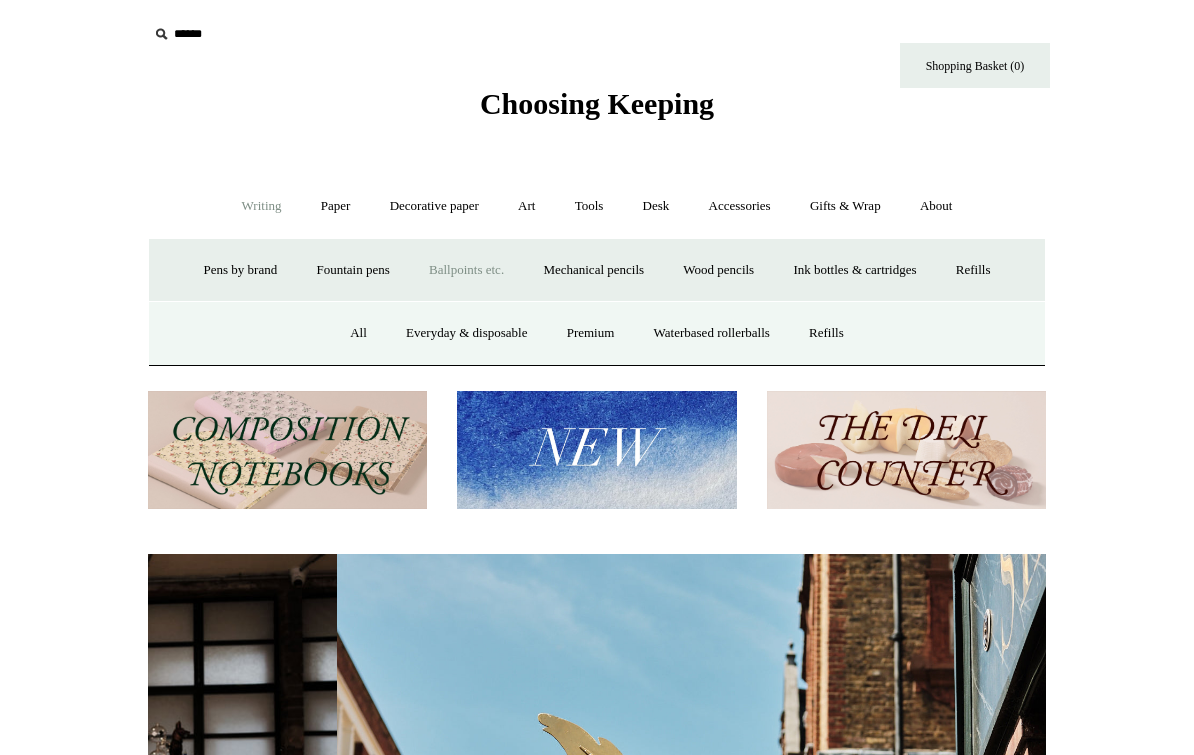 scroll, scrollTop: 0, scrollLeft: 898, axis: horizontal 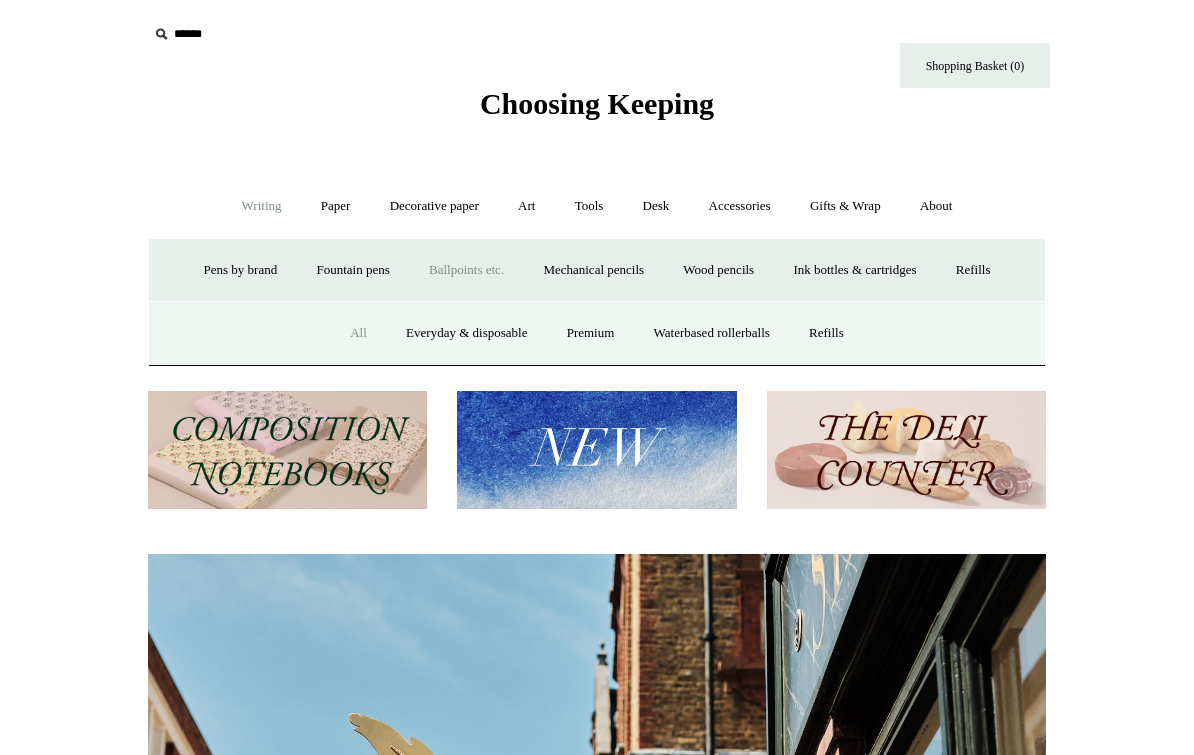 click on "All" at bounding box center [358, 333] 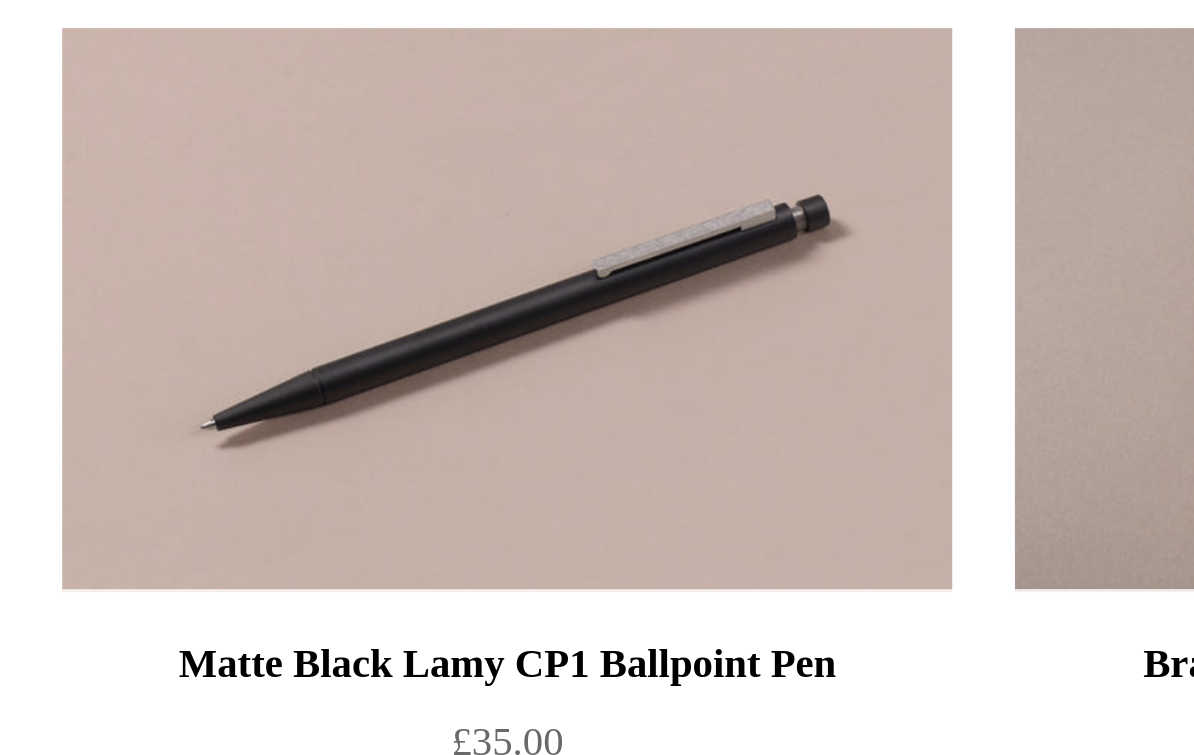 scroll, scrollTop: 3599, scrollLeft: 0, axis: vertical 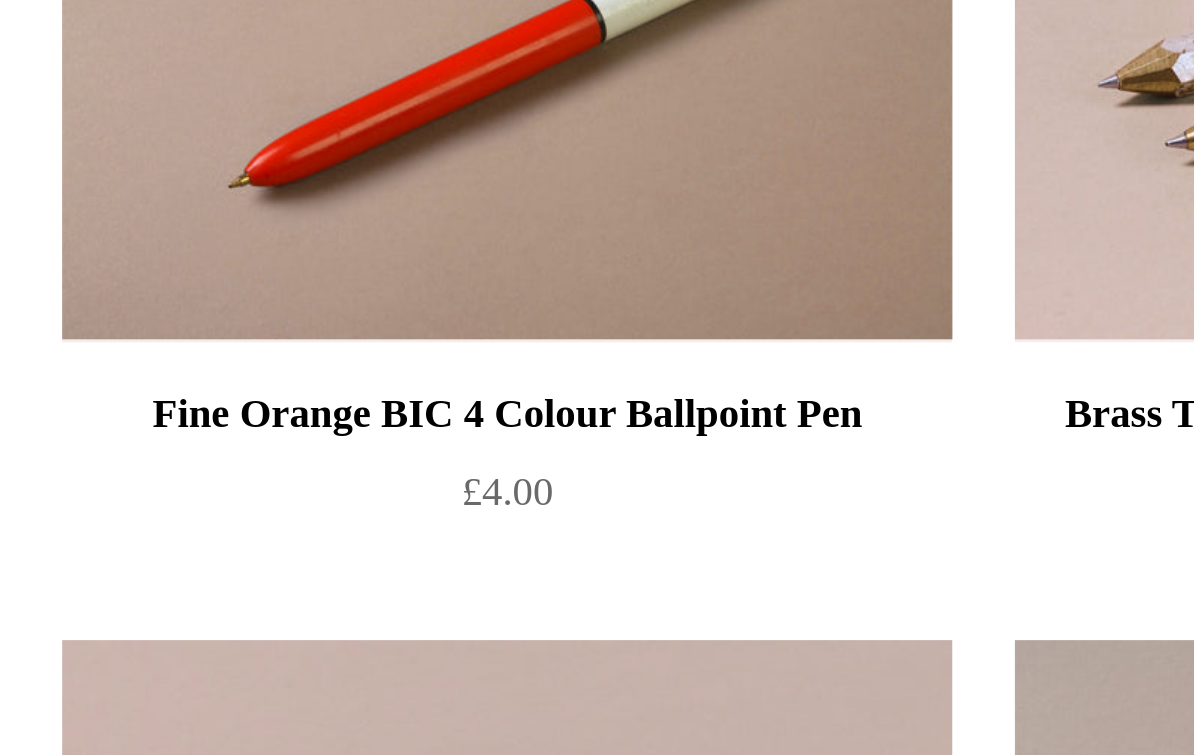 click at bounding box center [293, 326] 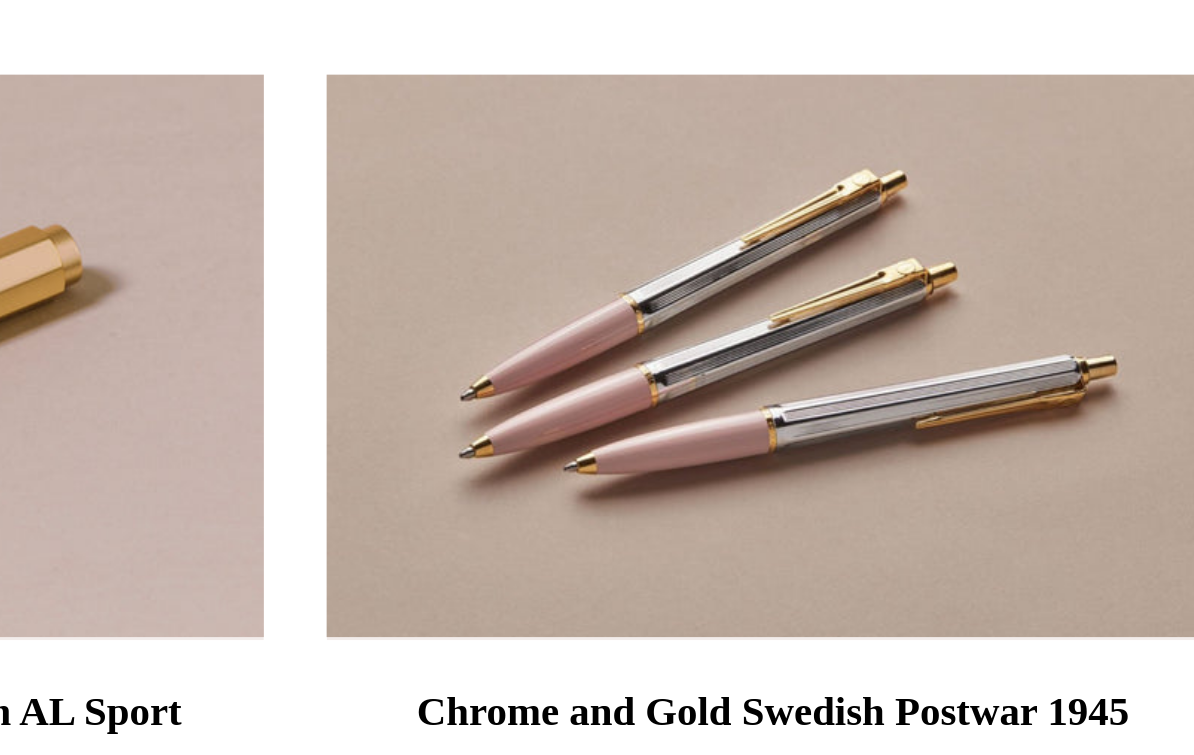 scroll, scrollTop: 2708, scrollLeft: 0, axis: vertical 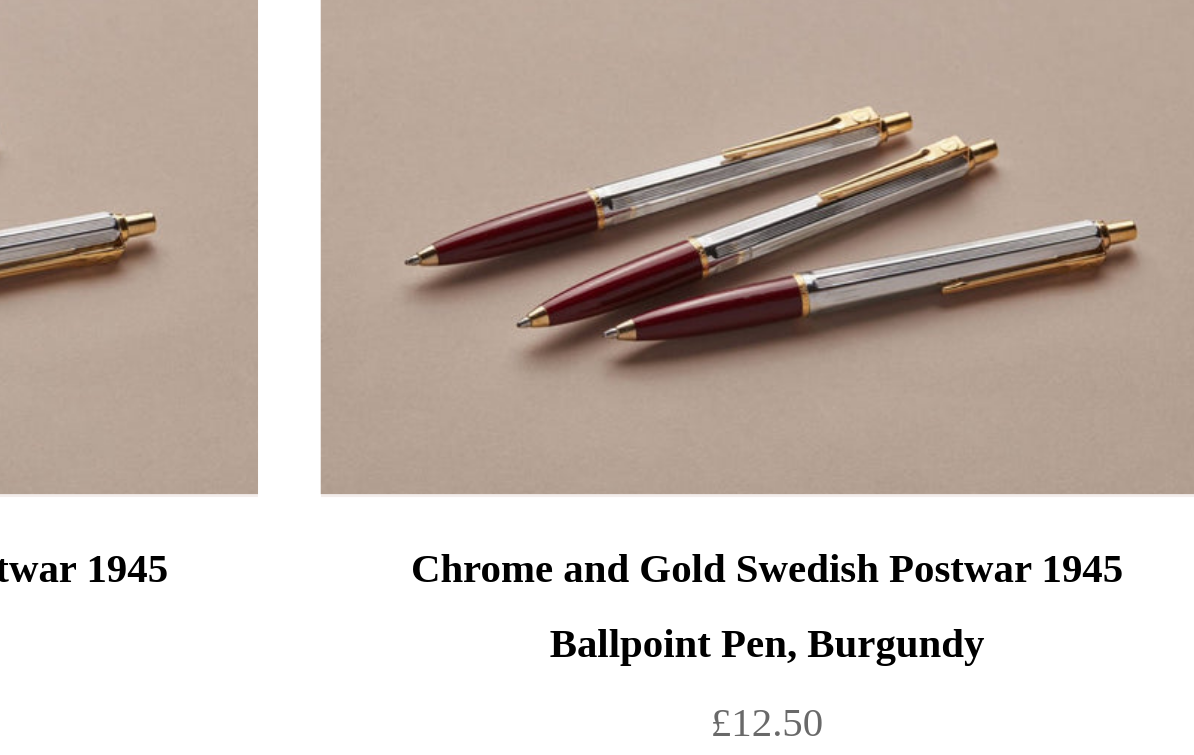 click at bounding box center (901, 117) 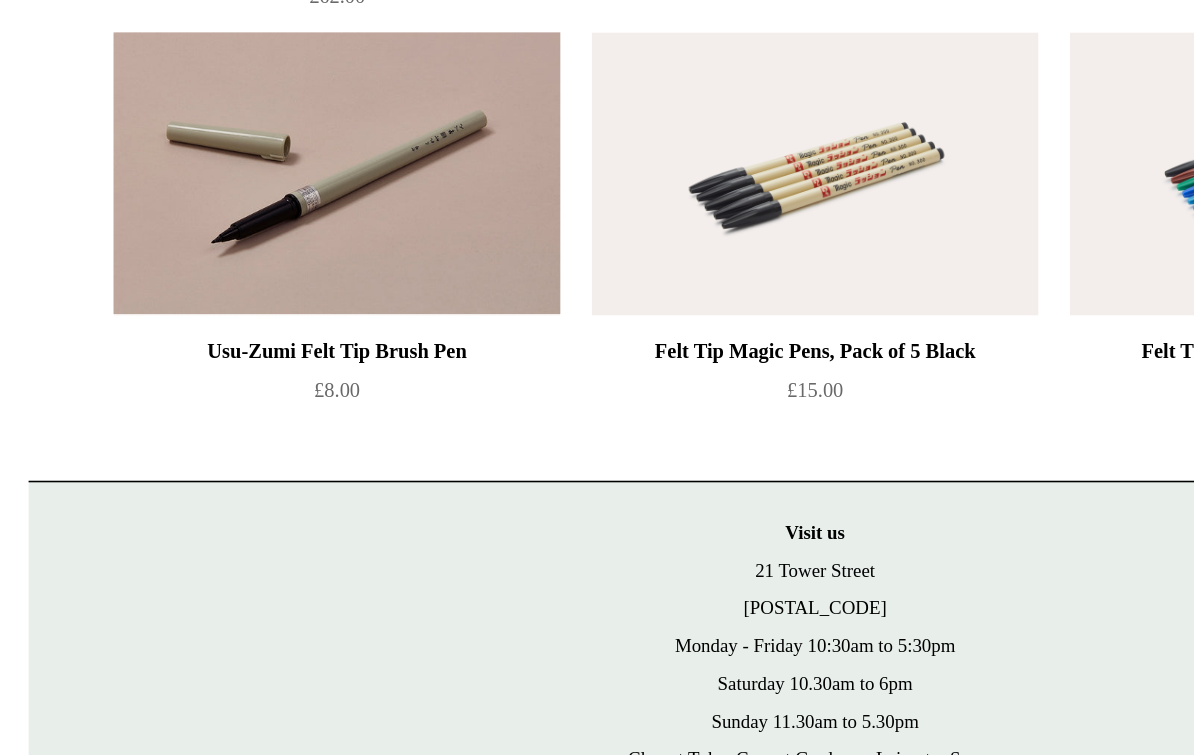 scroll, scrollTop: 6038, scrollLeft: 0, axis: vertical 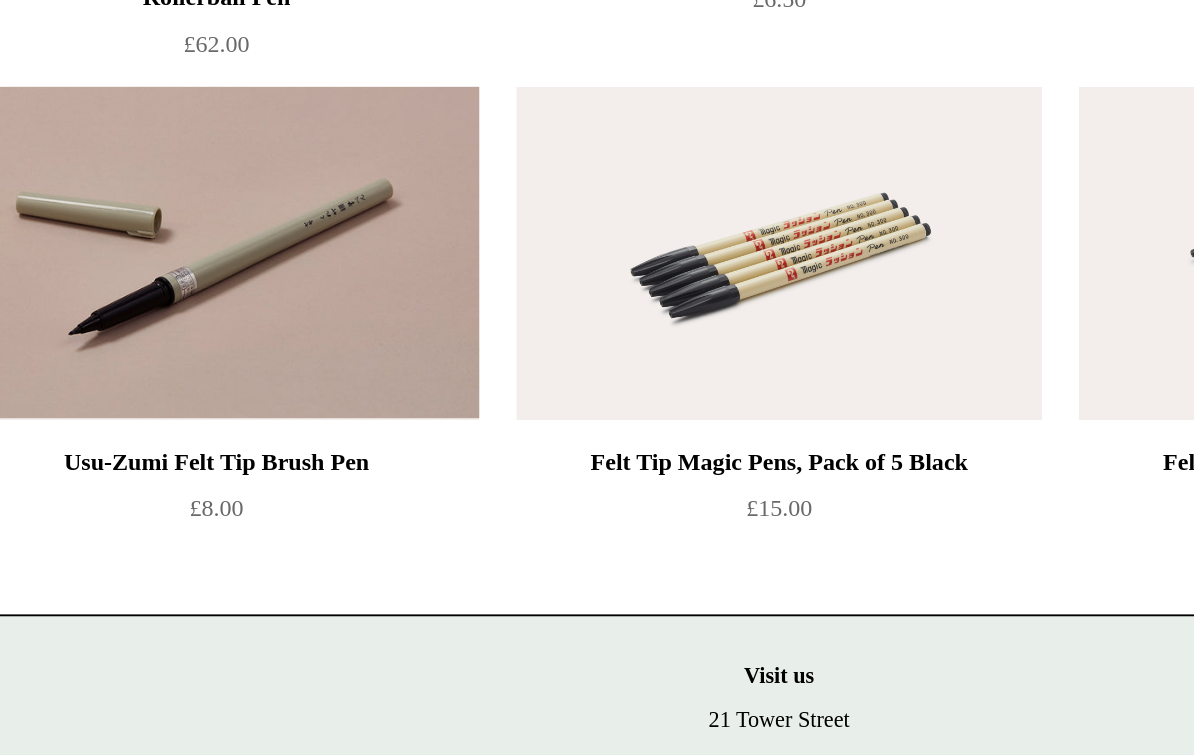 click on "£8.00" at bounding box center (292, 499) 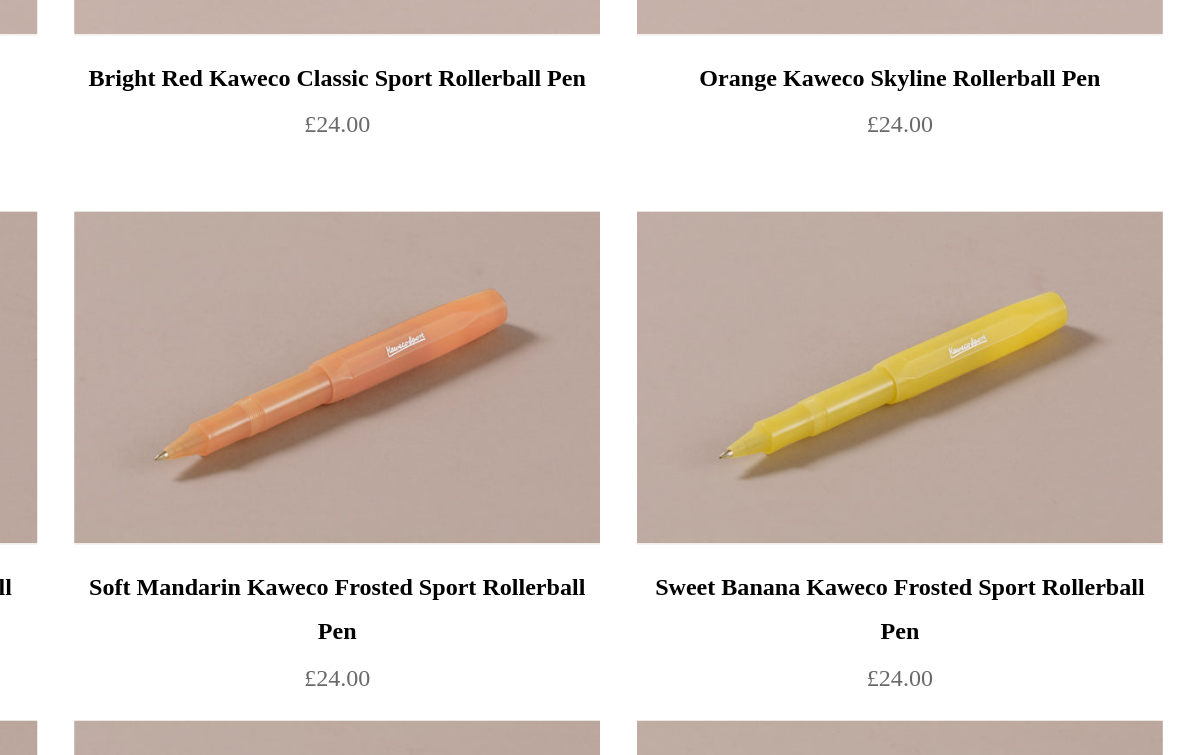 scroll, scrollTop: 1508, scrollLeft: 0, axis: vertical 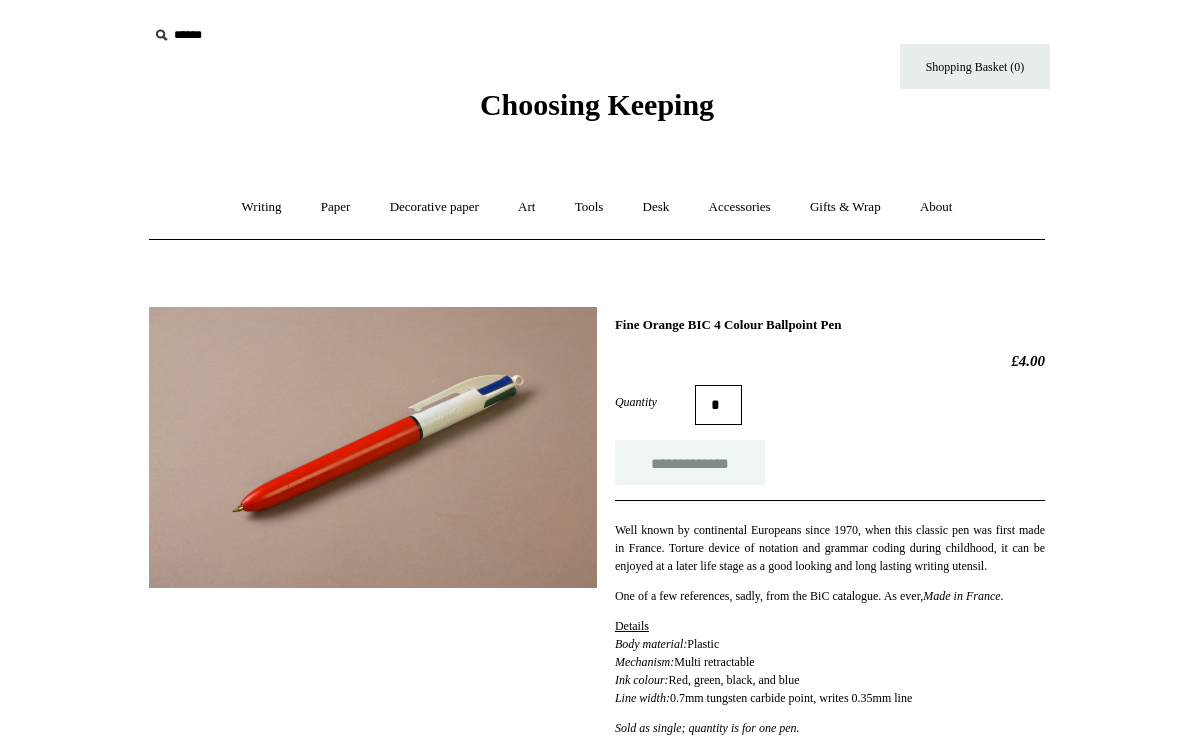 click on "**********" at bounding box center [690, 462] 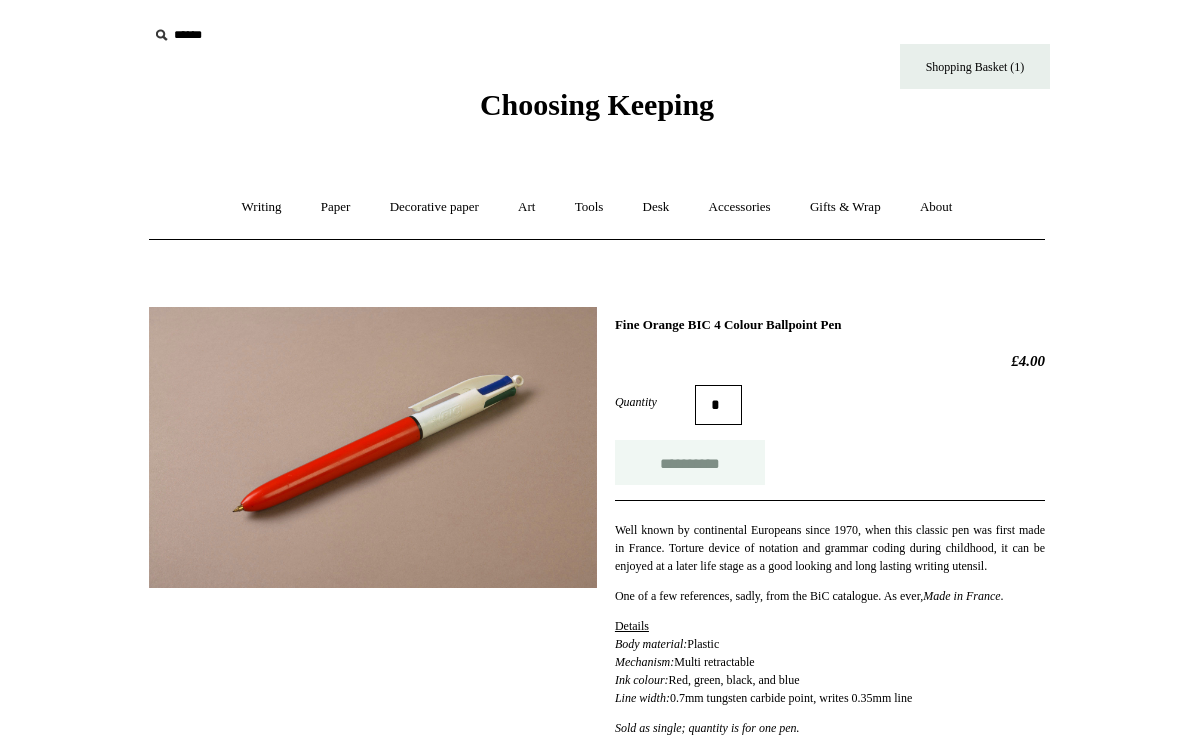 type on "**********" 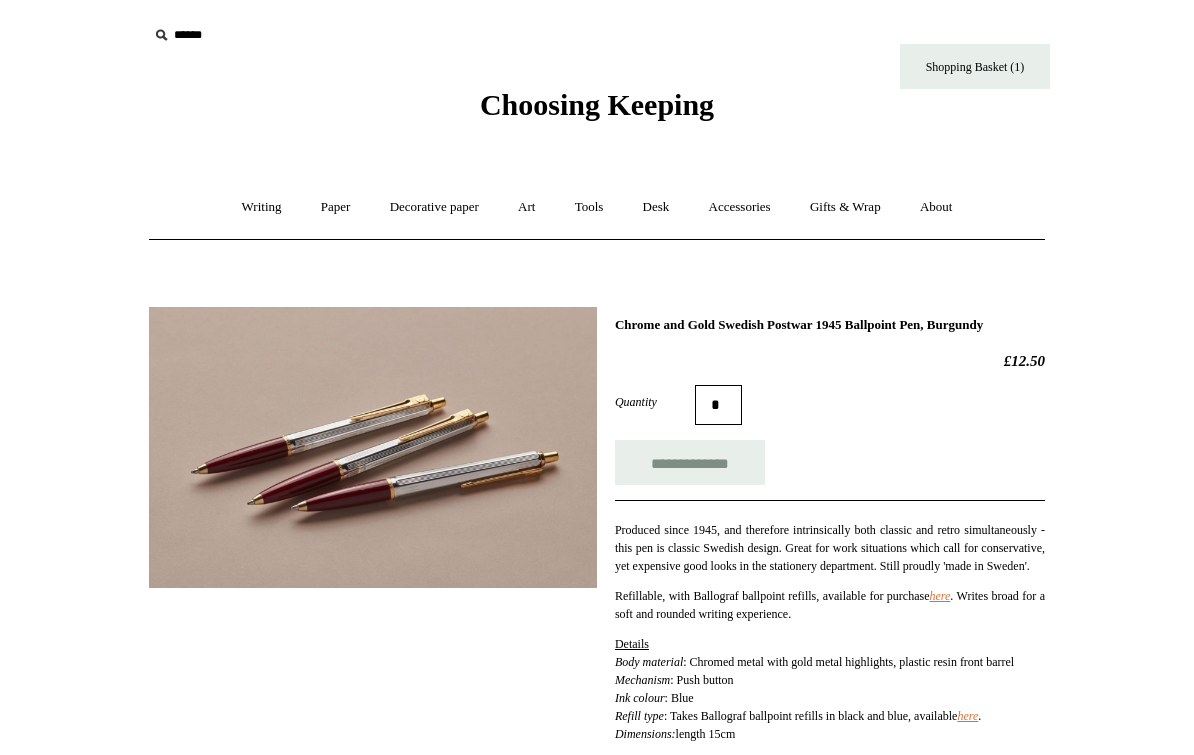 scroll, scrollTop: 0, scrollLeft: 0, axis: both 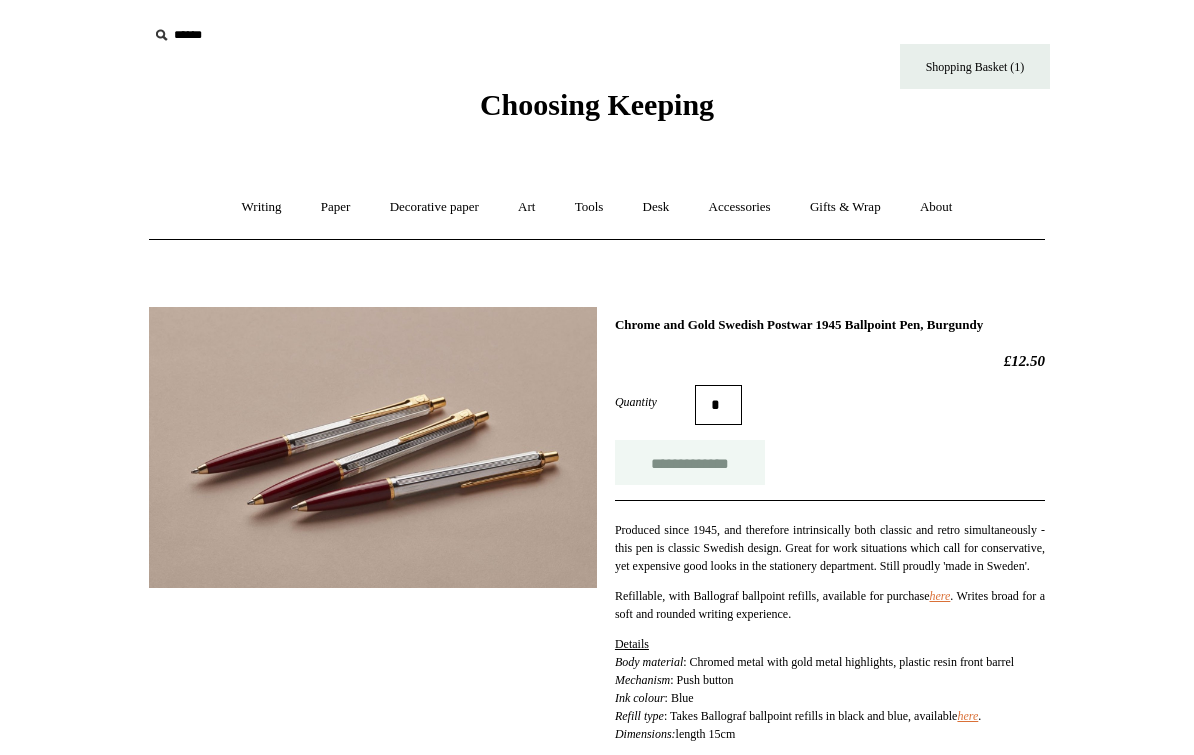 click on "**********" at bounding box center [690, 462] 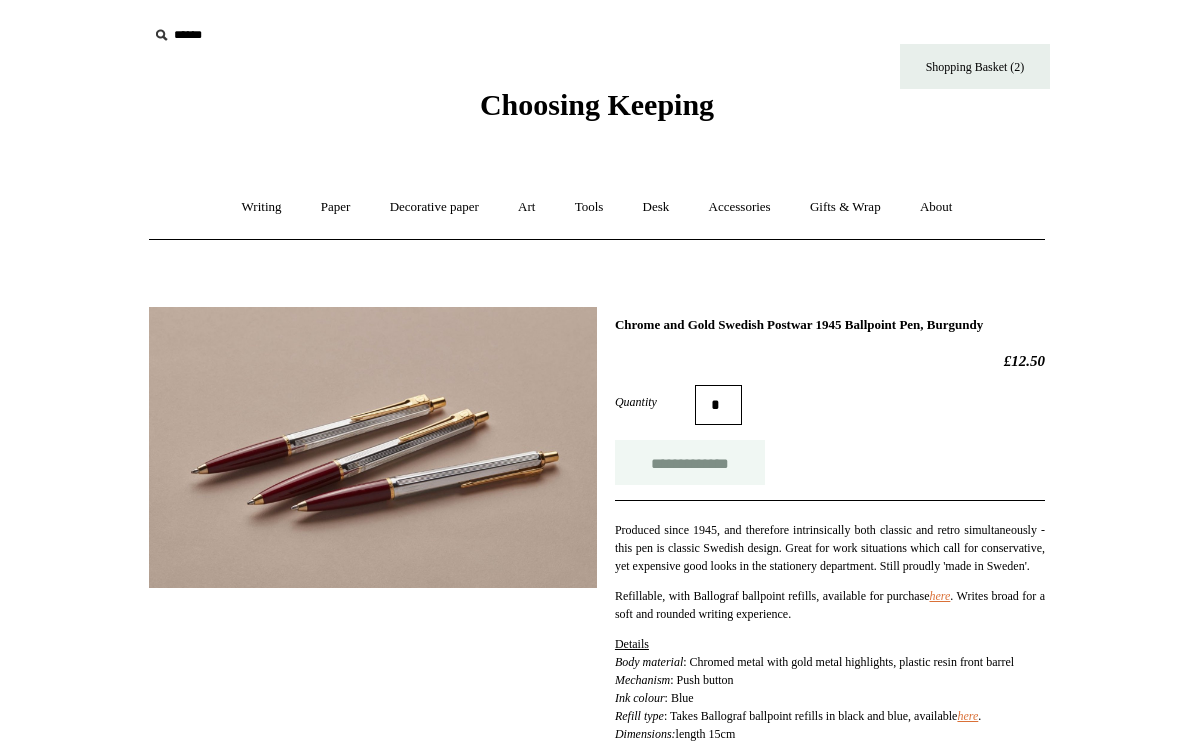 click on "**********" at bounding box center (690, 462) 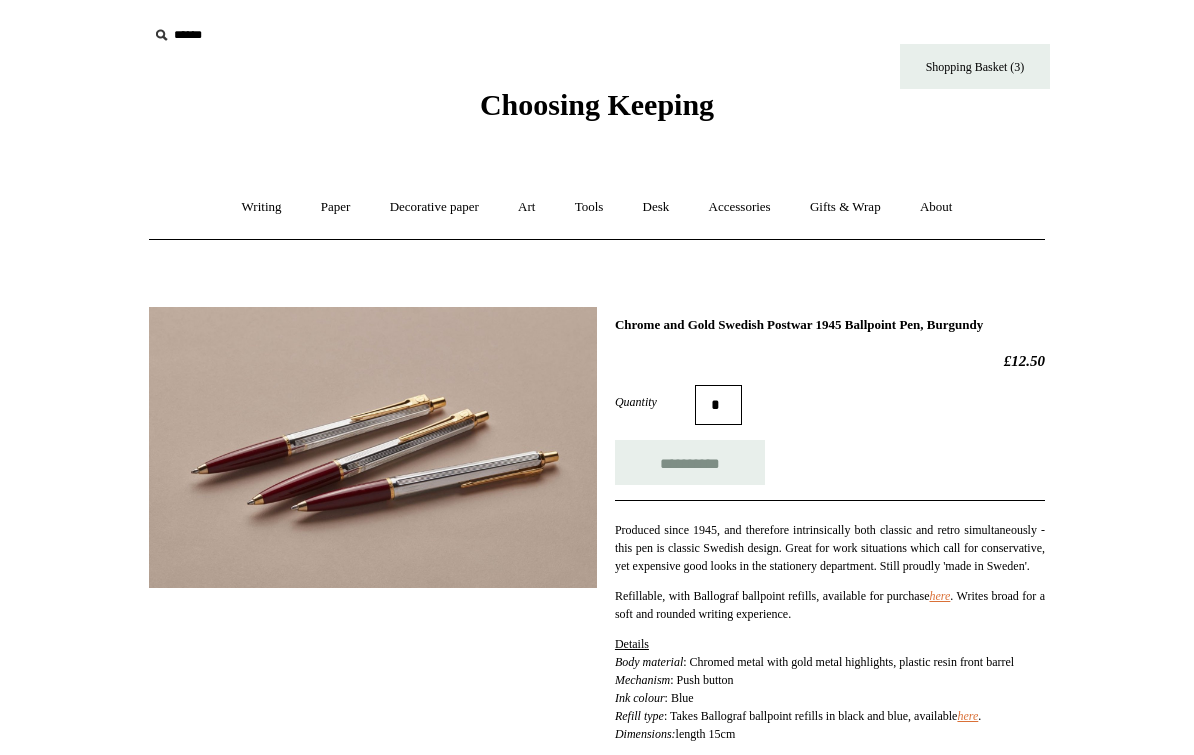 click on "Menu
Choosing Keeping
*
Shipping Information
Shopping Basket (3)
*
⤺
+ +" at bounding box center (597, 716) 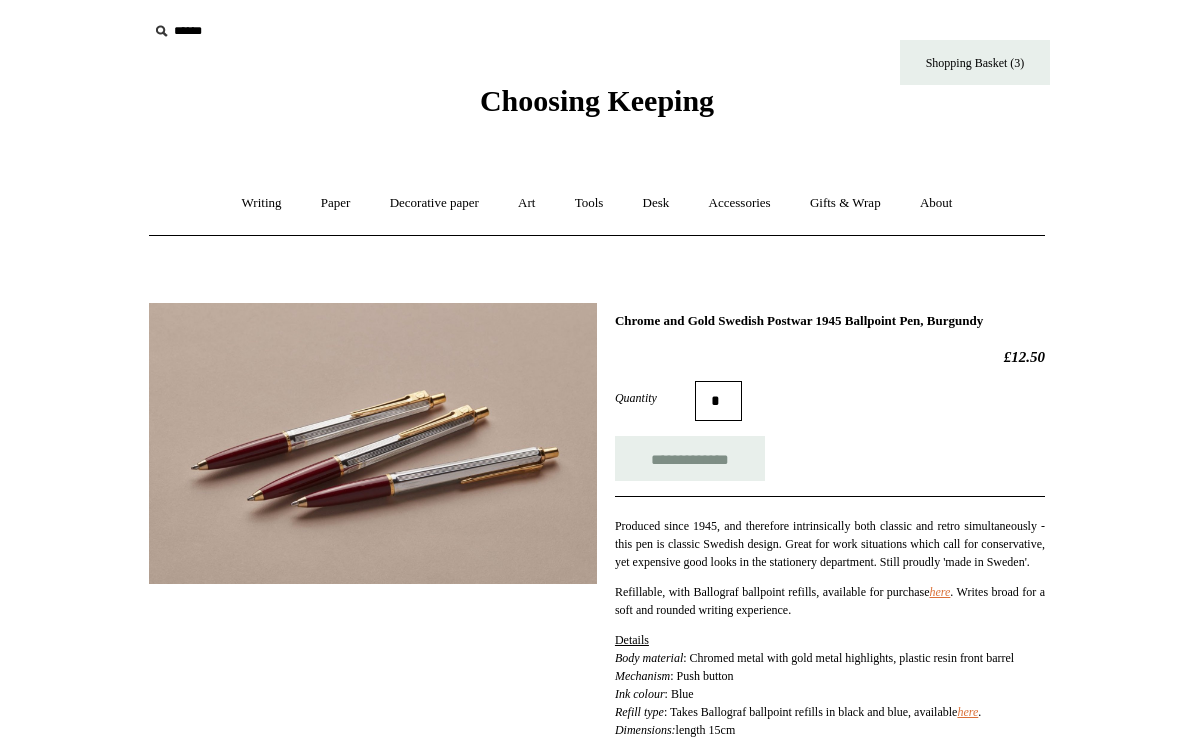 scroll, scrollTop: 0, scrollLeft: 0, axis: both 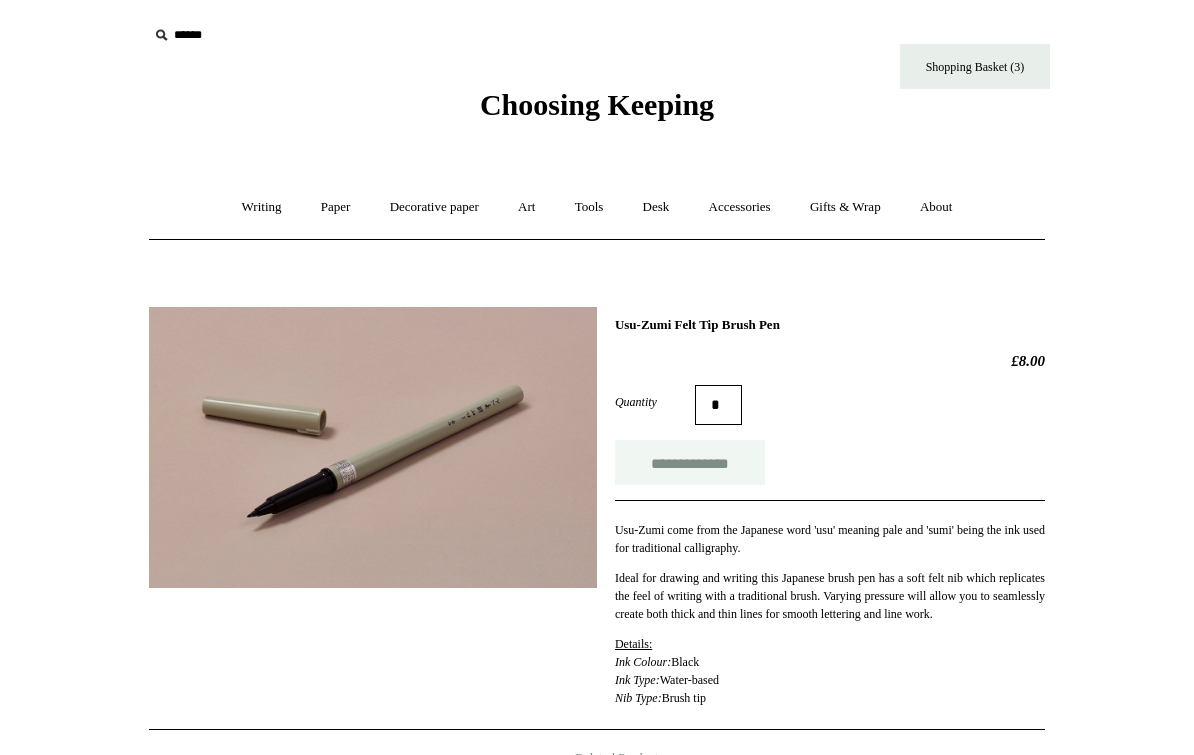 click on "**********" at bounding box center [690, 462] 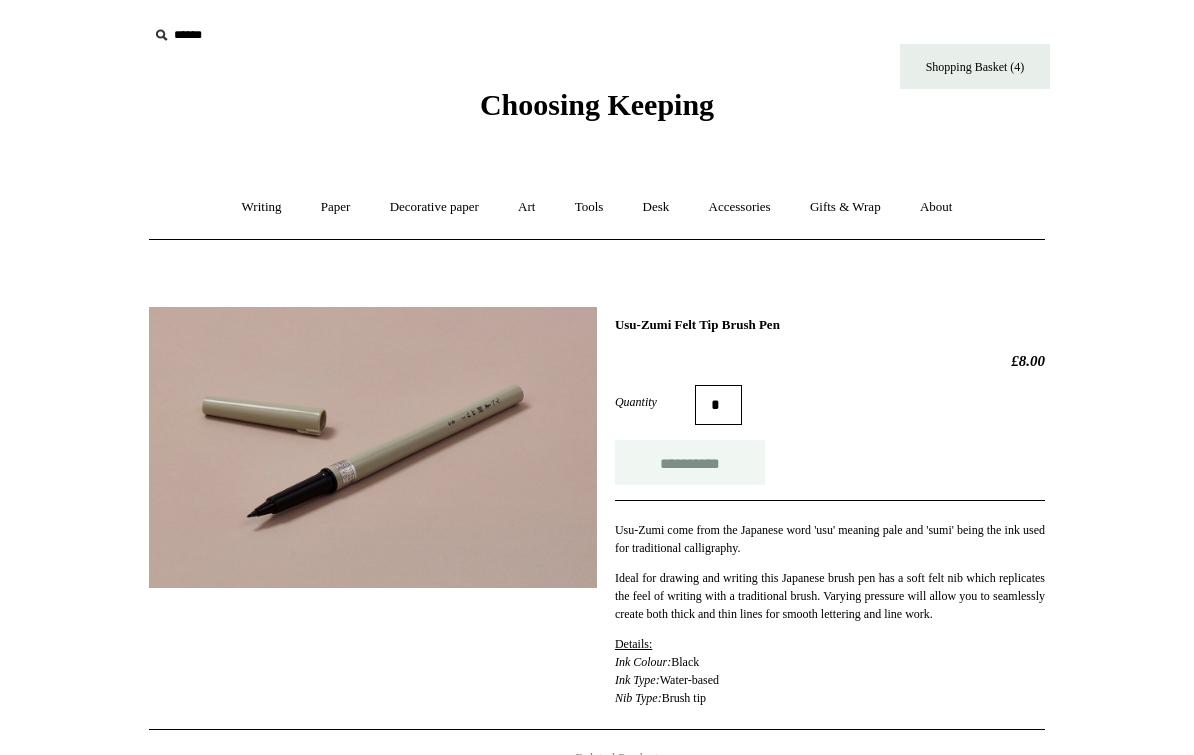 type on "**********" 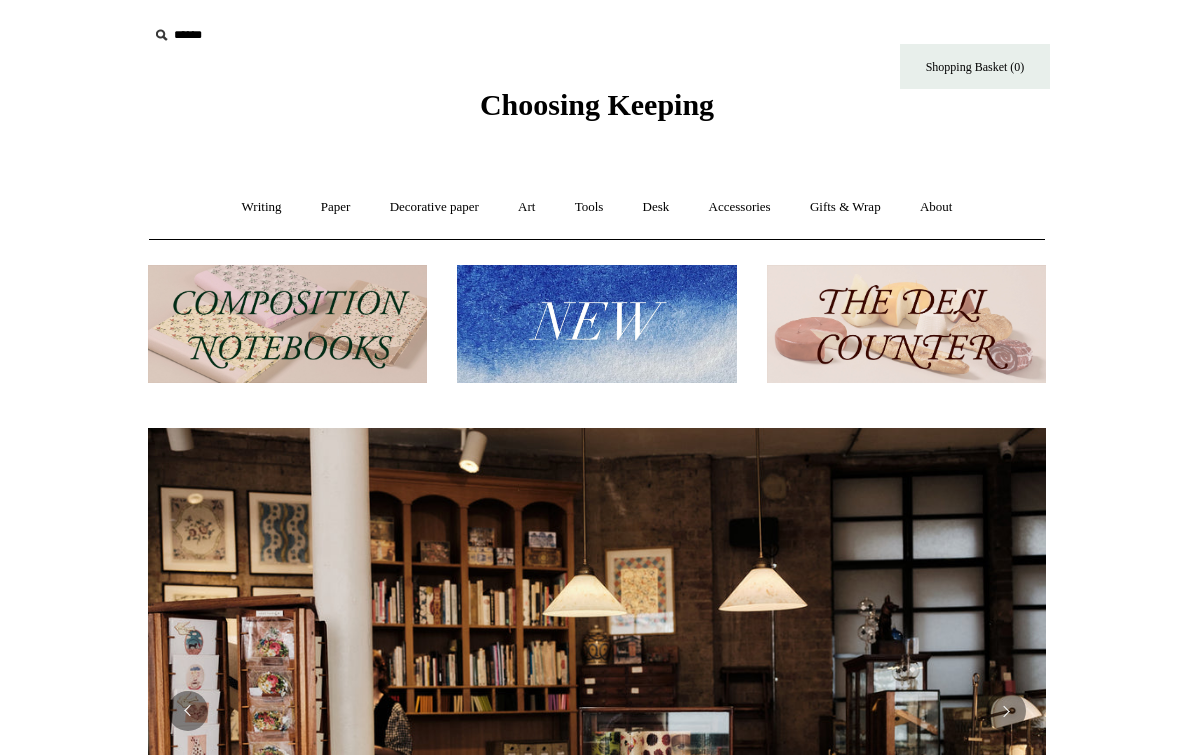 scroll, scrollTop: 1, scrollLeft: 0, axis: vertical 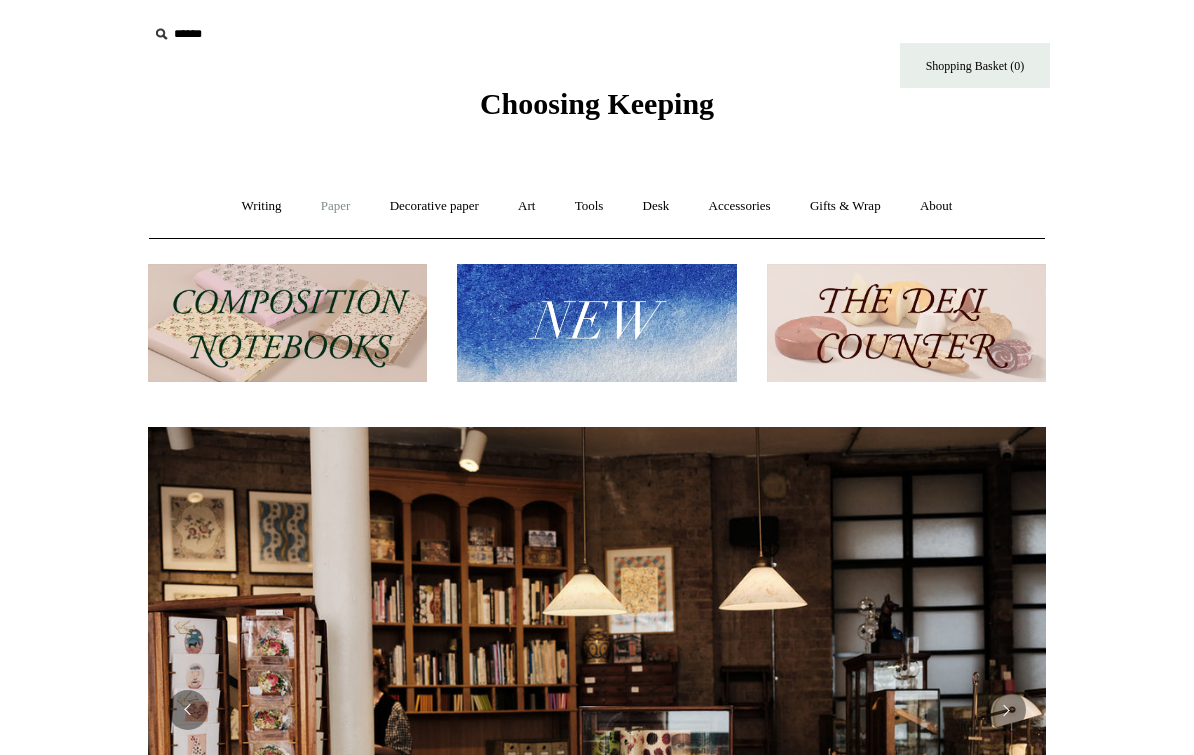 click on "Paper +" at bounding box center [336, 206] 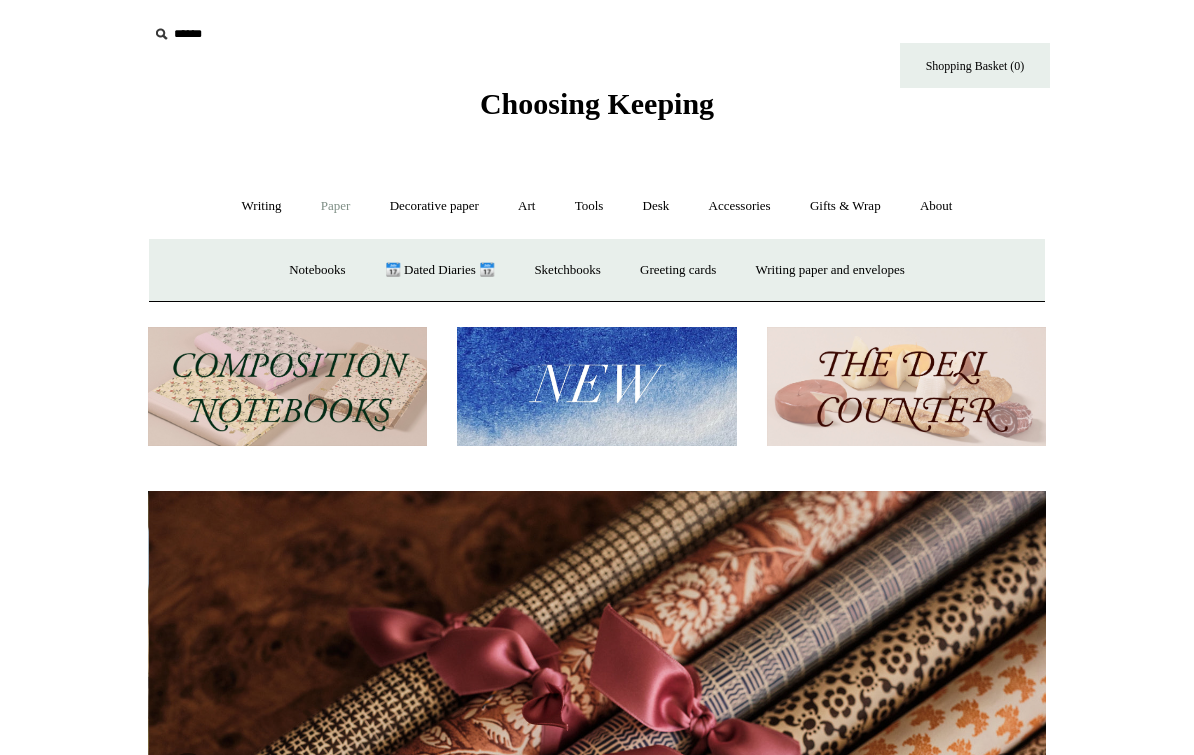 scroll, scrollTop: 0, scrollLeft: 1796, axis: horizontal 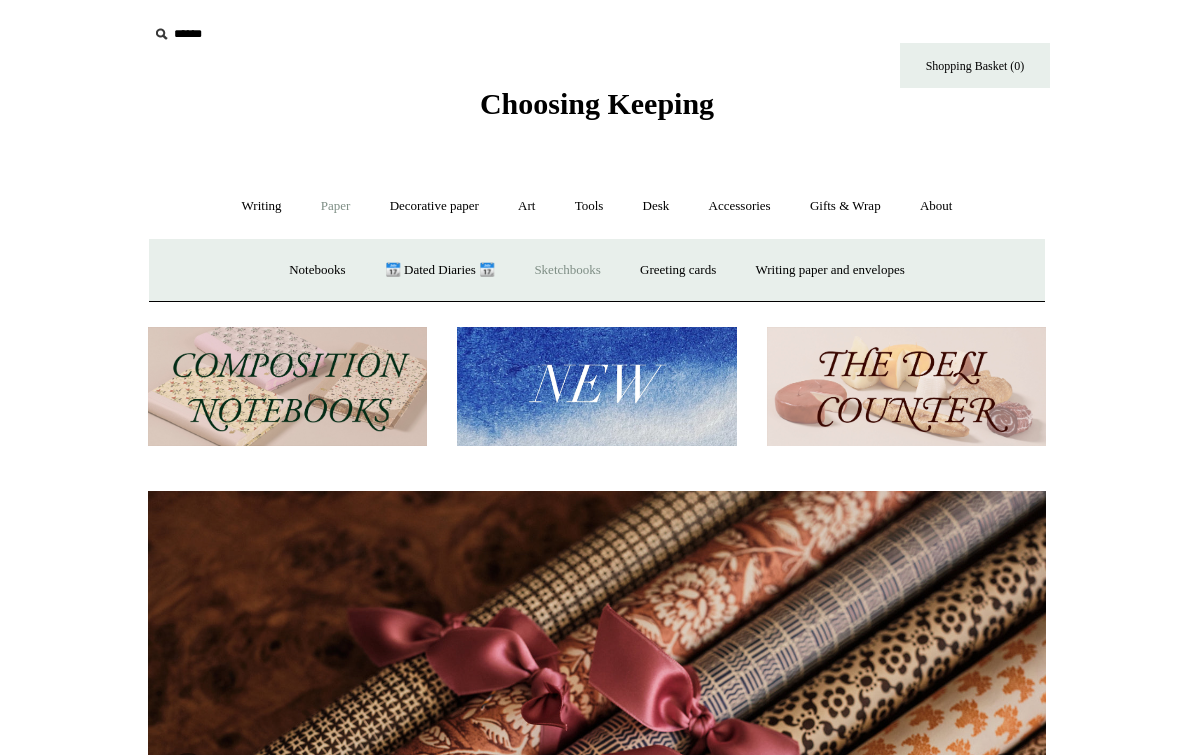 click on "Sketchbooks +" at bounding box center [567, 270] 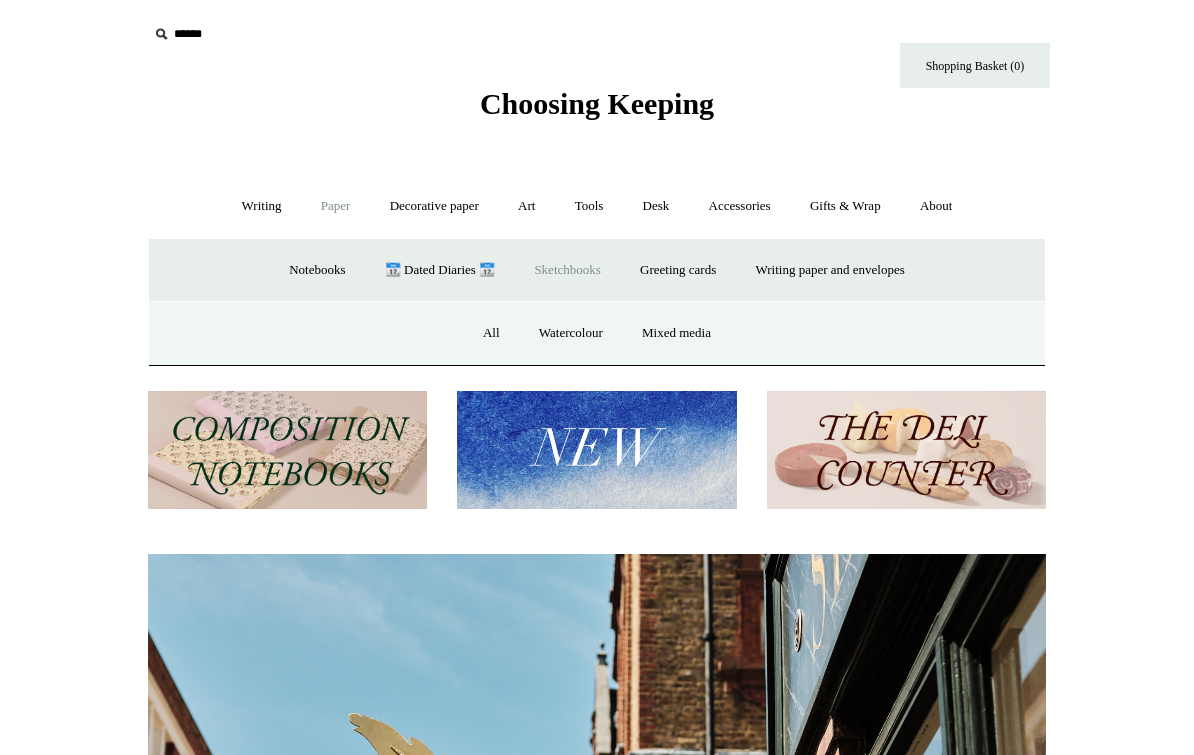 scroll, scrollTop: 0, scrollLeft: 898, axis: horizontal 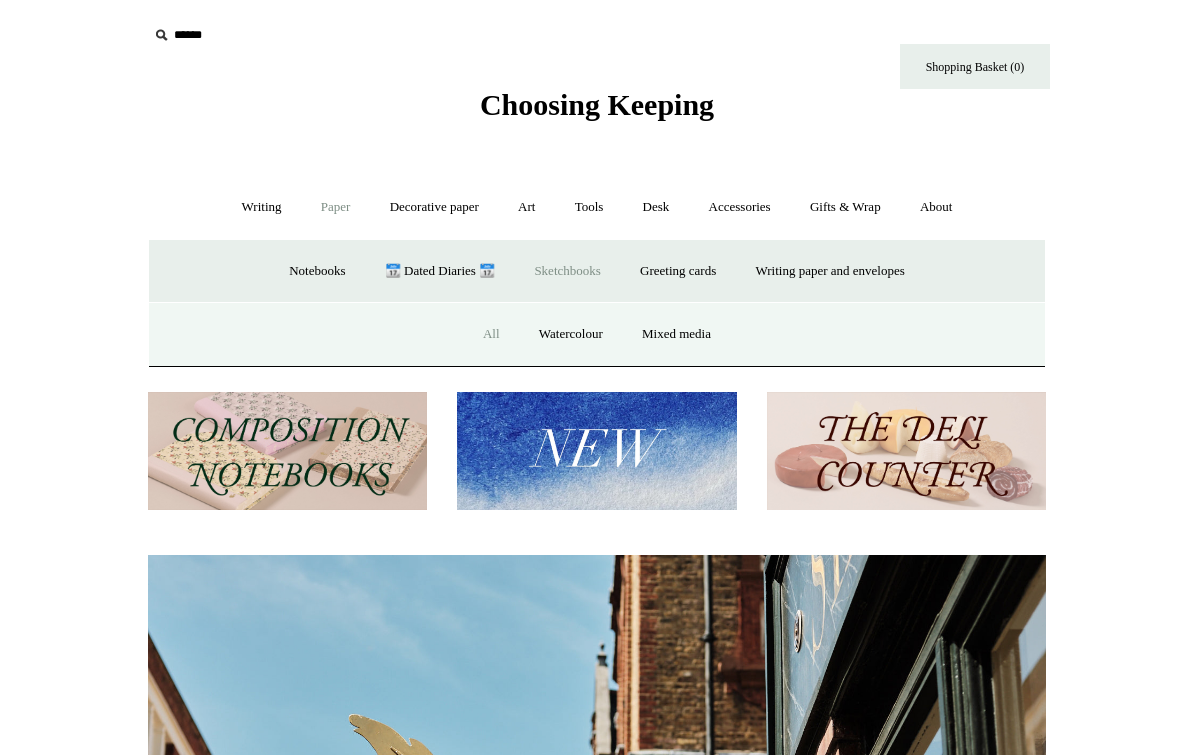 click on "All" at bounding box center (491, 334) 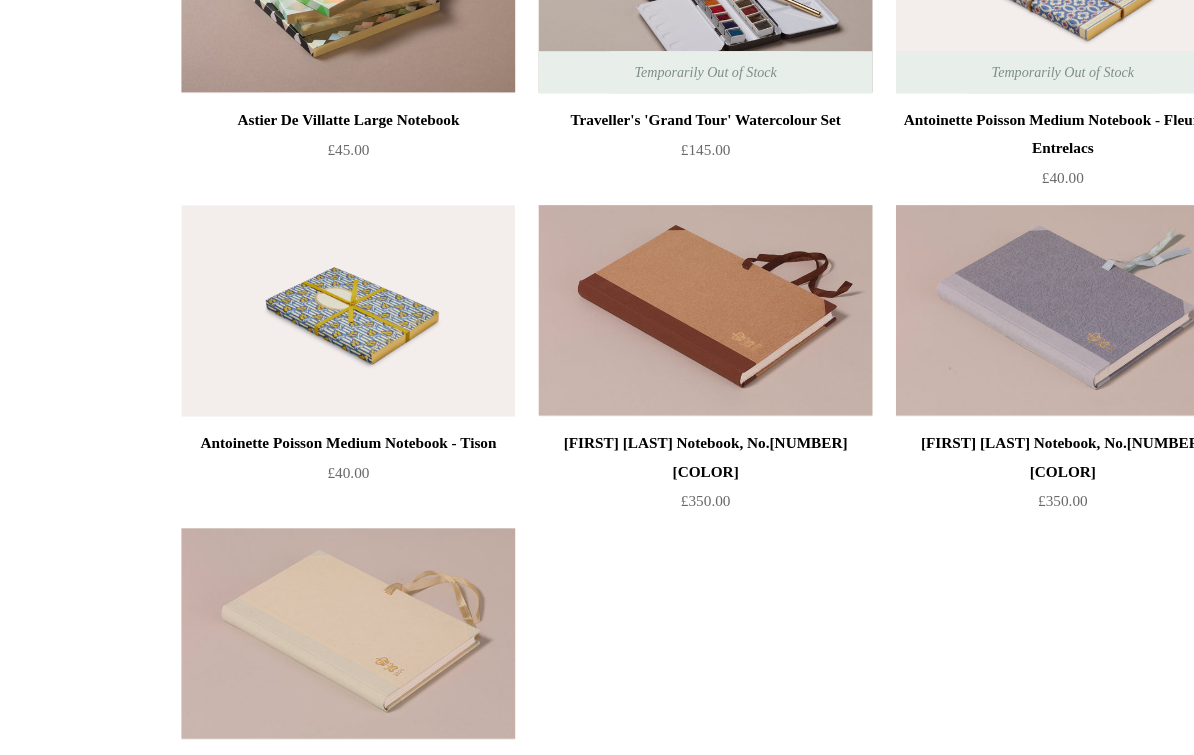 scroll, scrollTop: 2498, scrollLeft: 0, axis: vertical 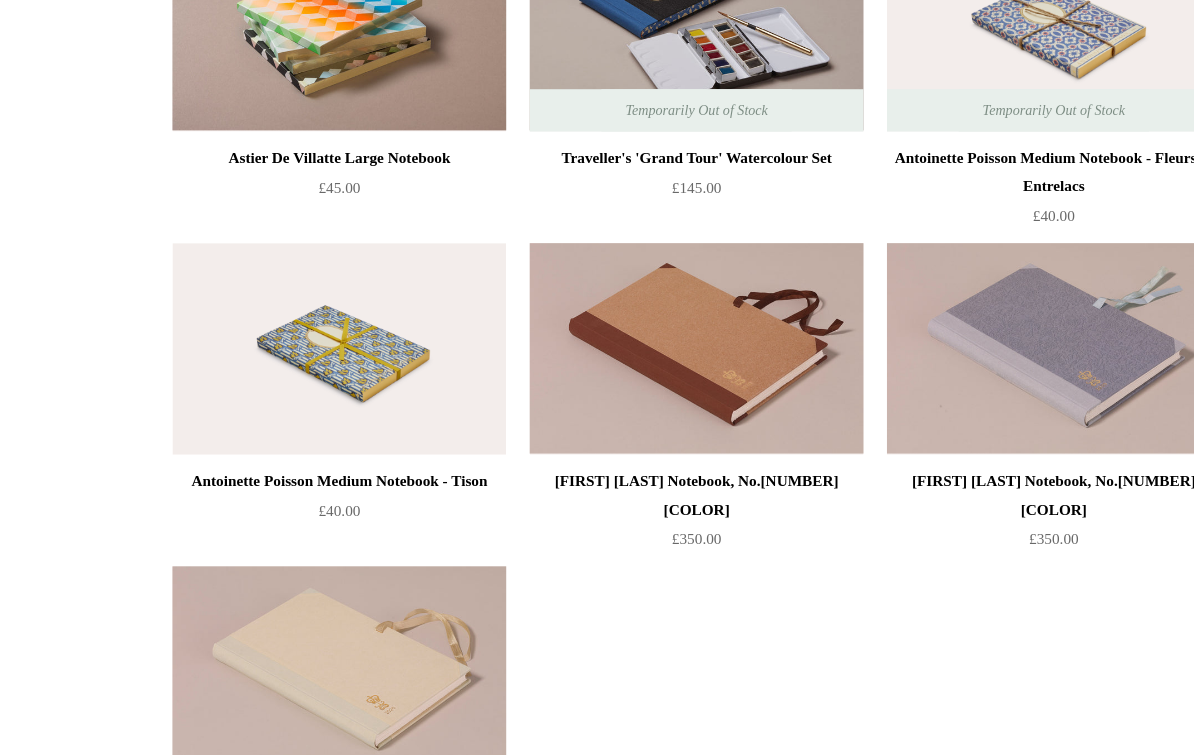 click on "Zeichenblock Sketch Pad
from
£20.00
"Aquarello" Watercolour Pad, Creme Paper from" at bounding box center [620, -736] 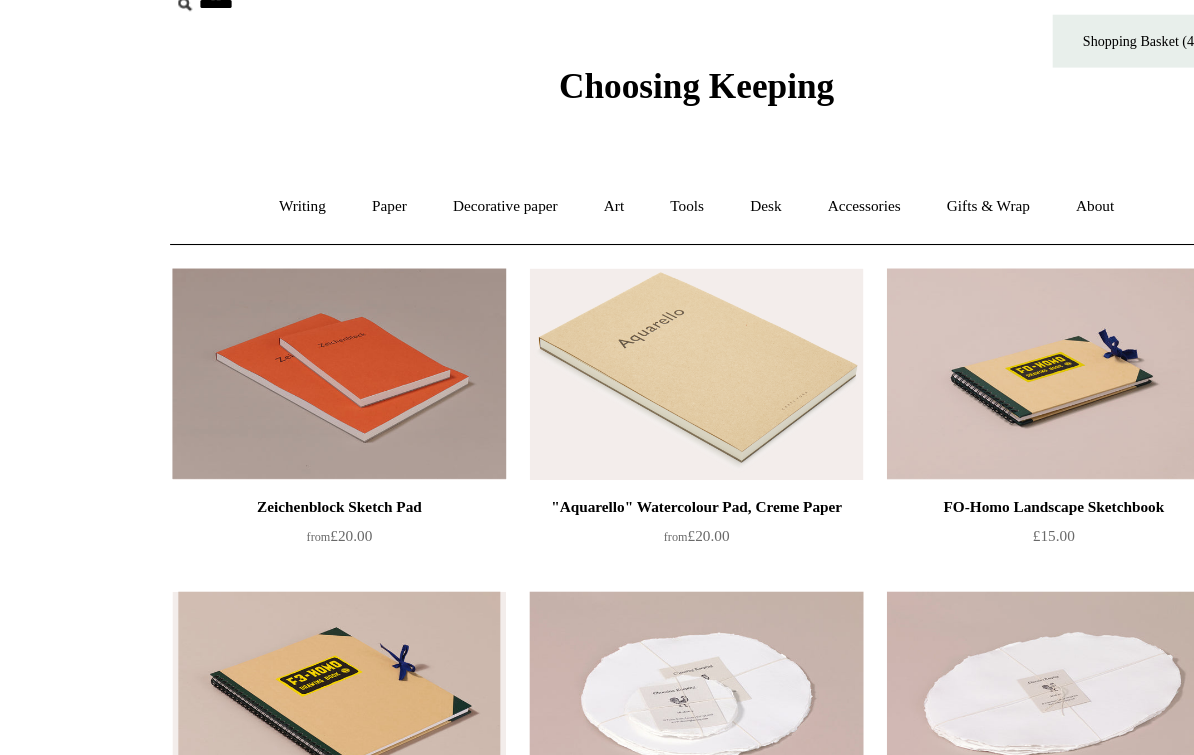 scroll, scrollTop: 0, scrollLeft: 0, axis: both 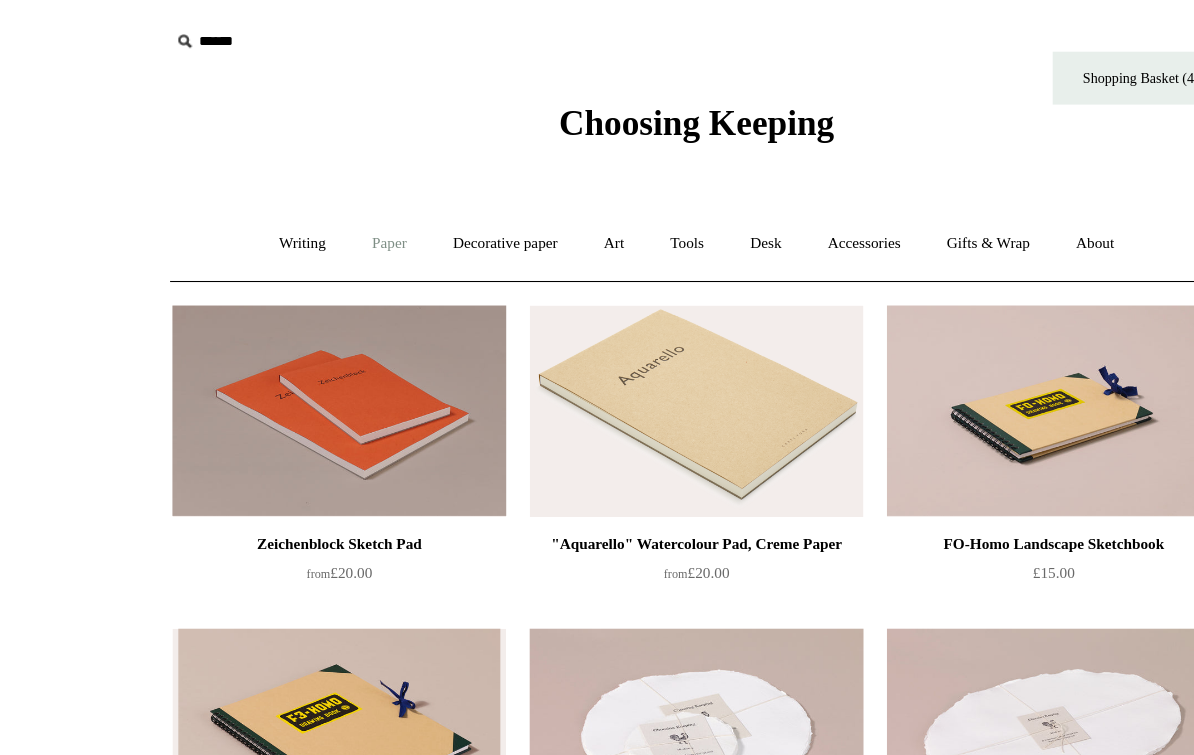 click on "Paper +" at bounding box center [336, 207] 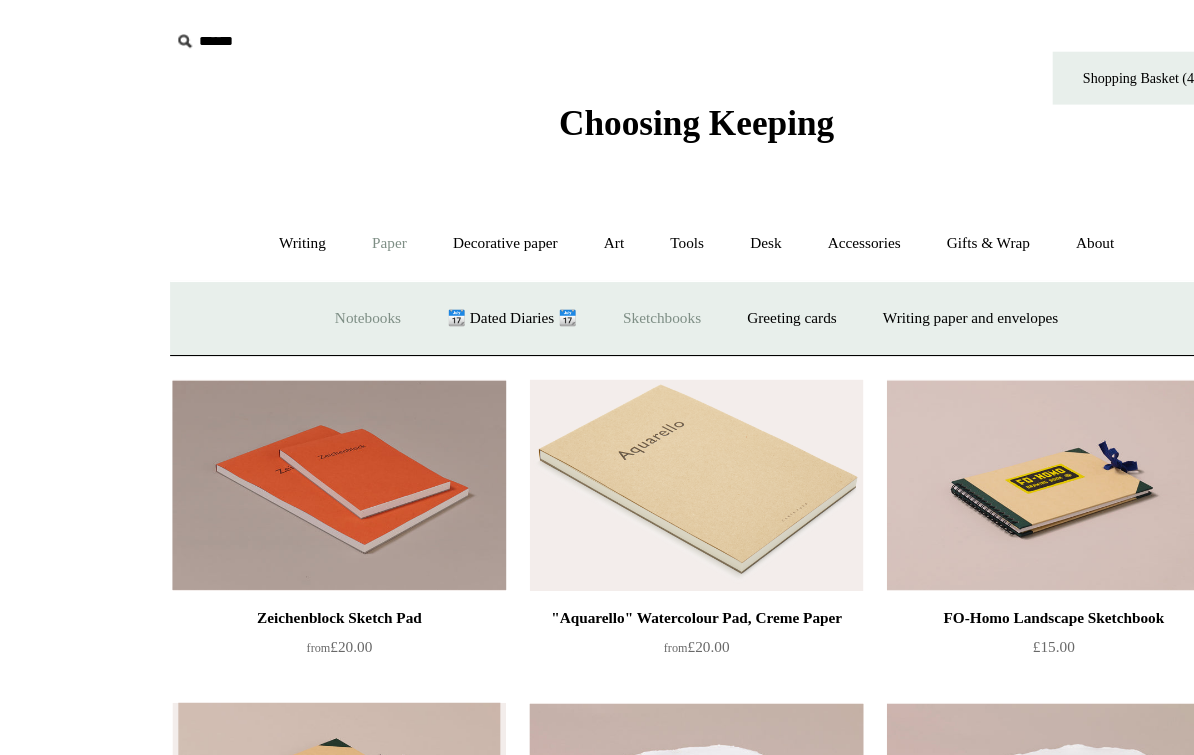 click on "Notebooks +" at bounding box center [317, 271] 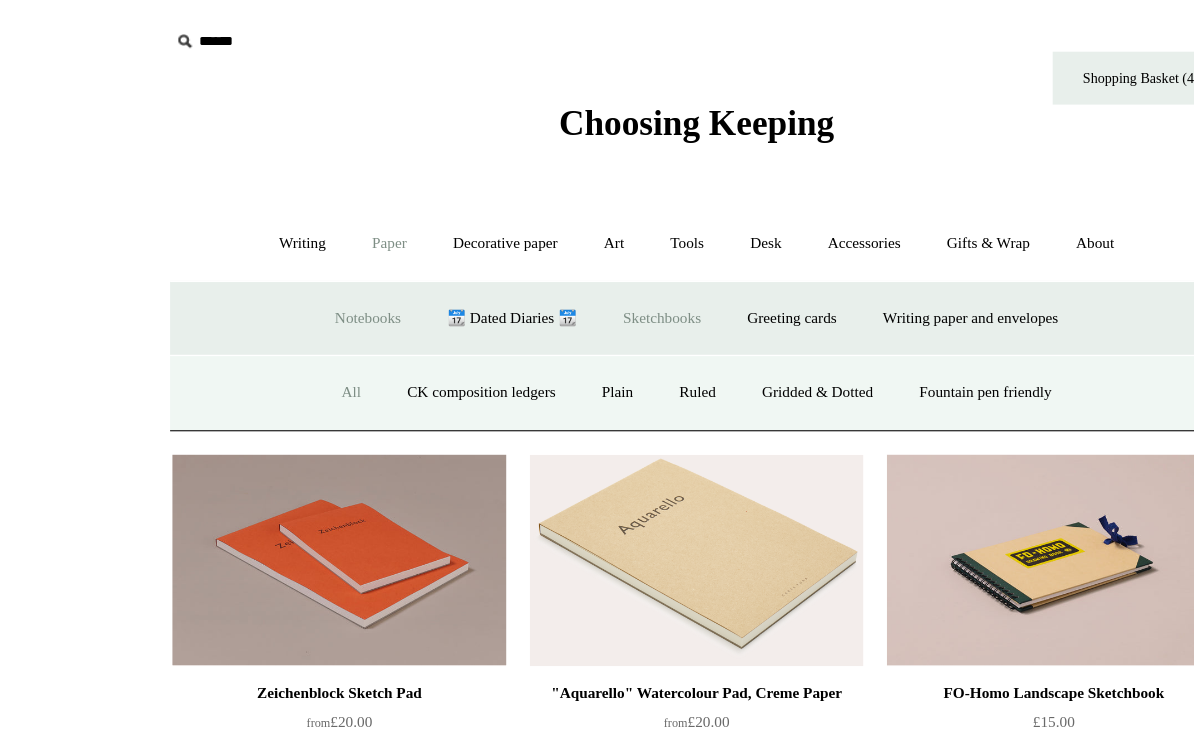 click on "All" at bounding box center (303, 334) 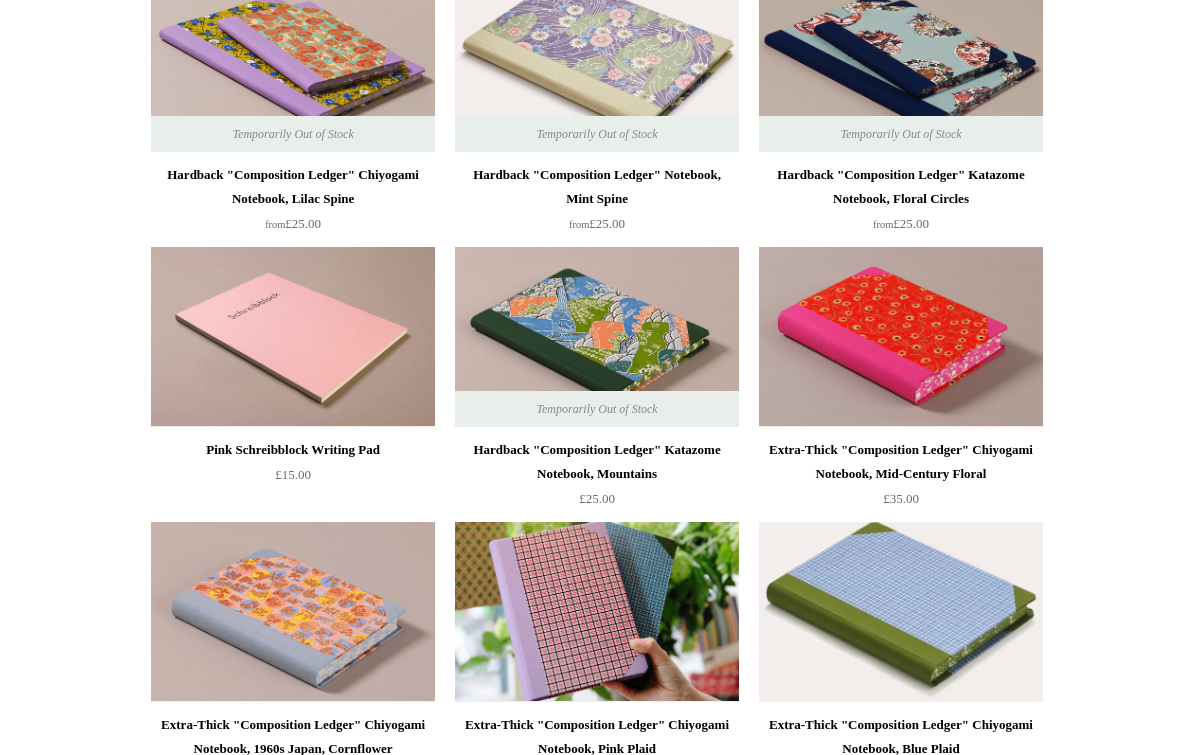 scroll, scrollTop: 1395, scrollLeft: 0, axis: vertical 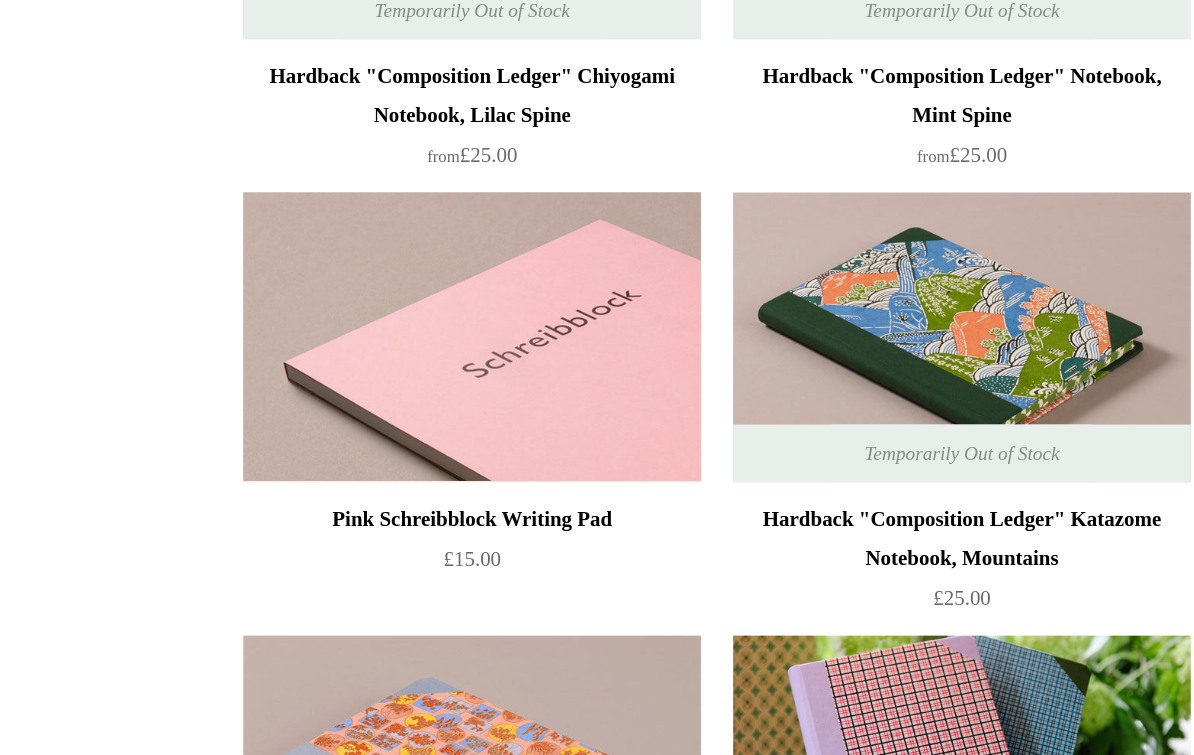 click at bounding box center [293, 330] 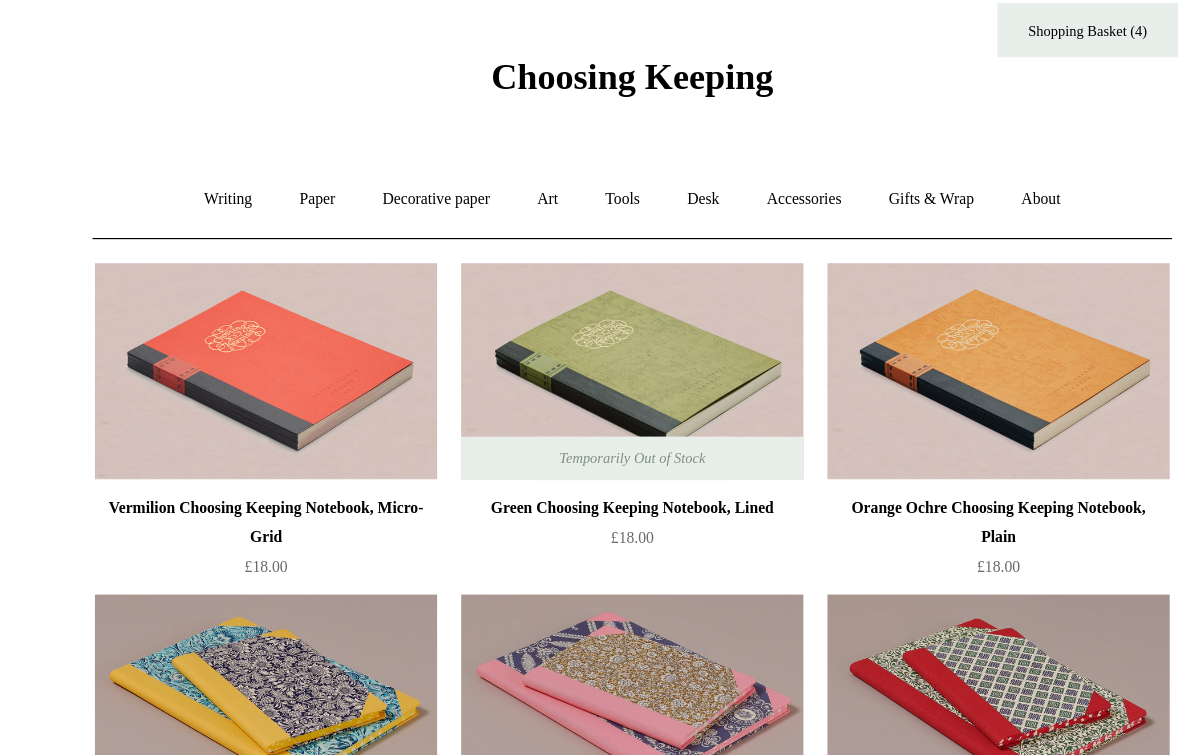 scroll, scrollTop: 0, scrollLeft: 0, axis: both 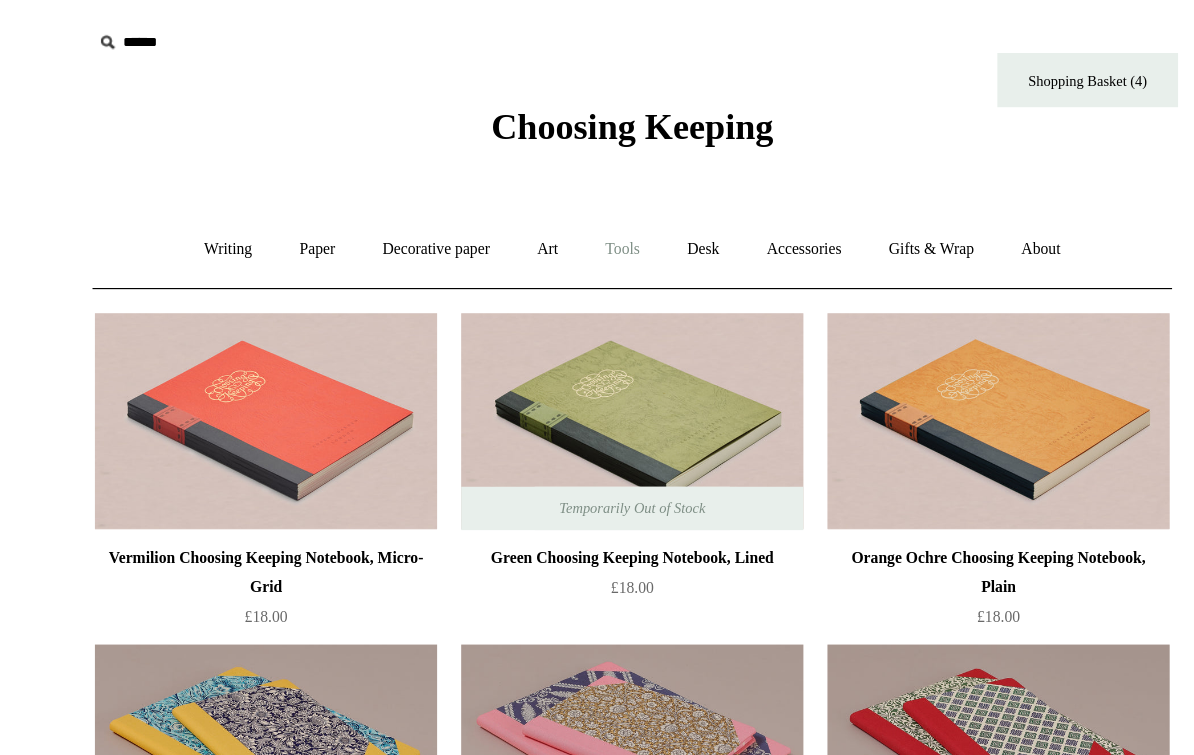 click on "Tools +" at bounding box center [589, 207] 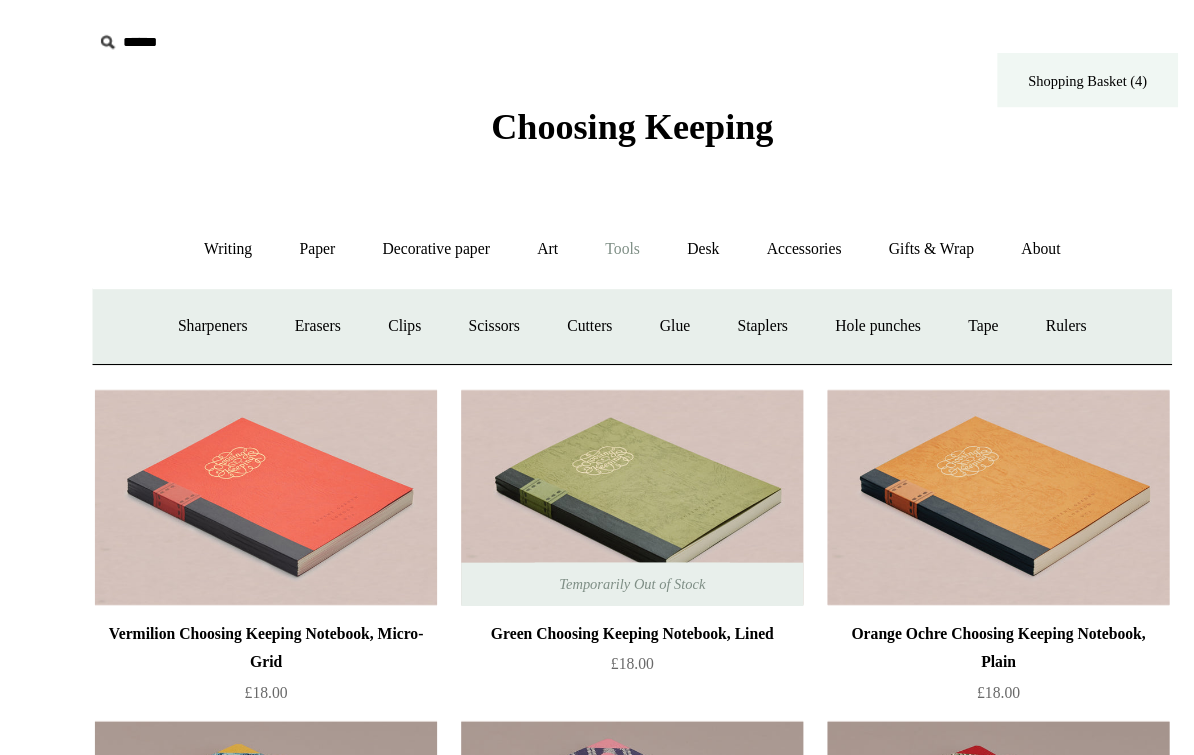 click on "Shopping Basket (4)" at bounding box center [975, 66] 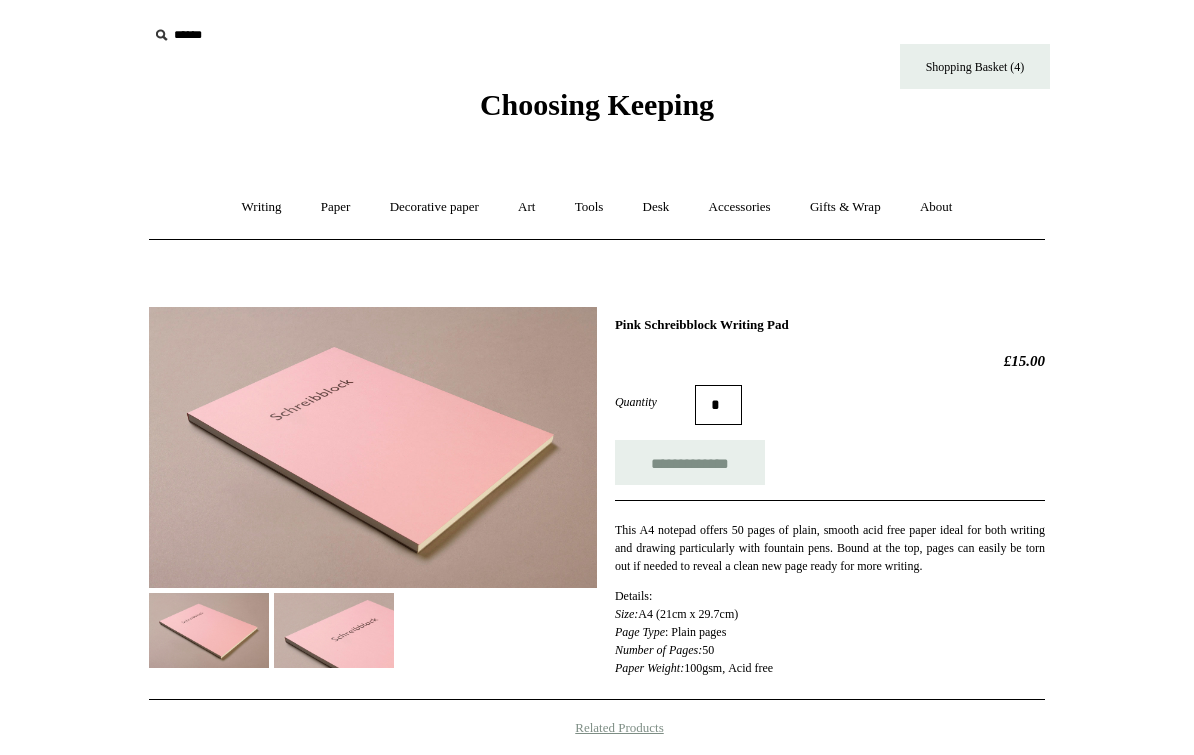 scroll, scrollTop: 0, scrollLeft: 0, axis: both 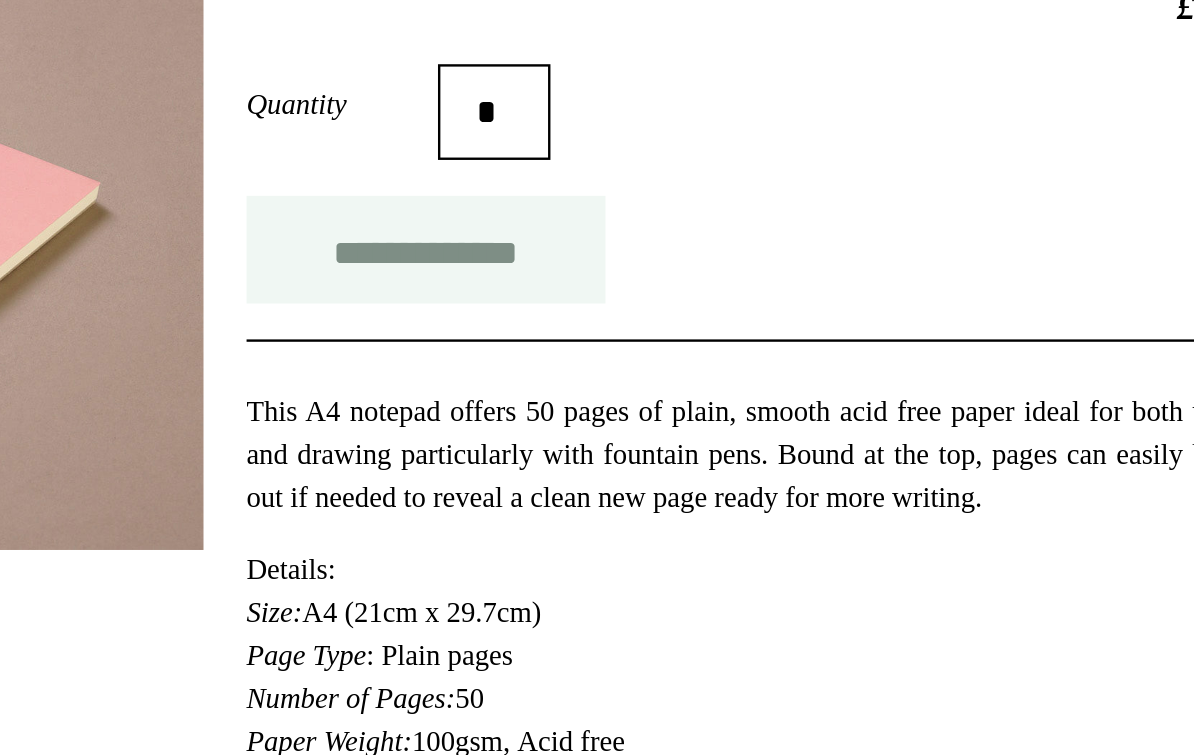 click on "**********" at bounding box center [690, 462] 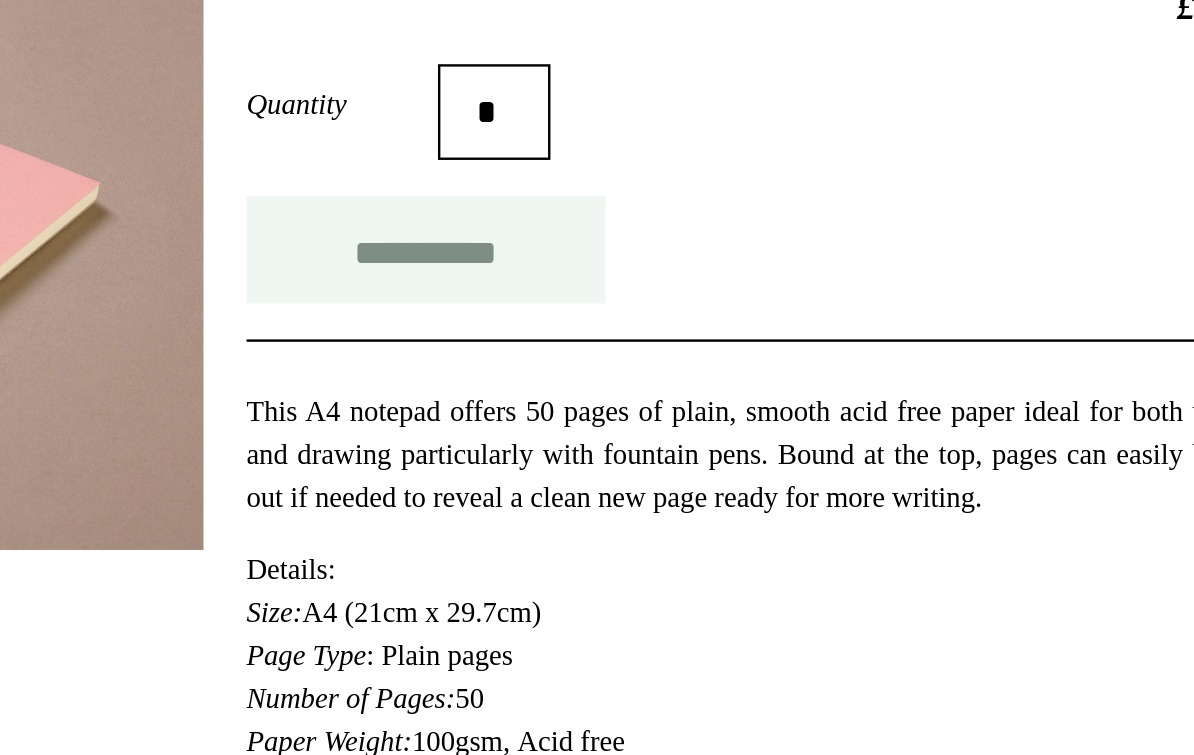 type on "**********" 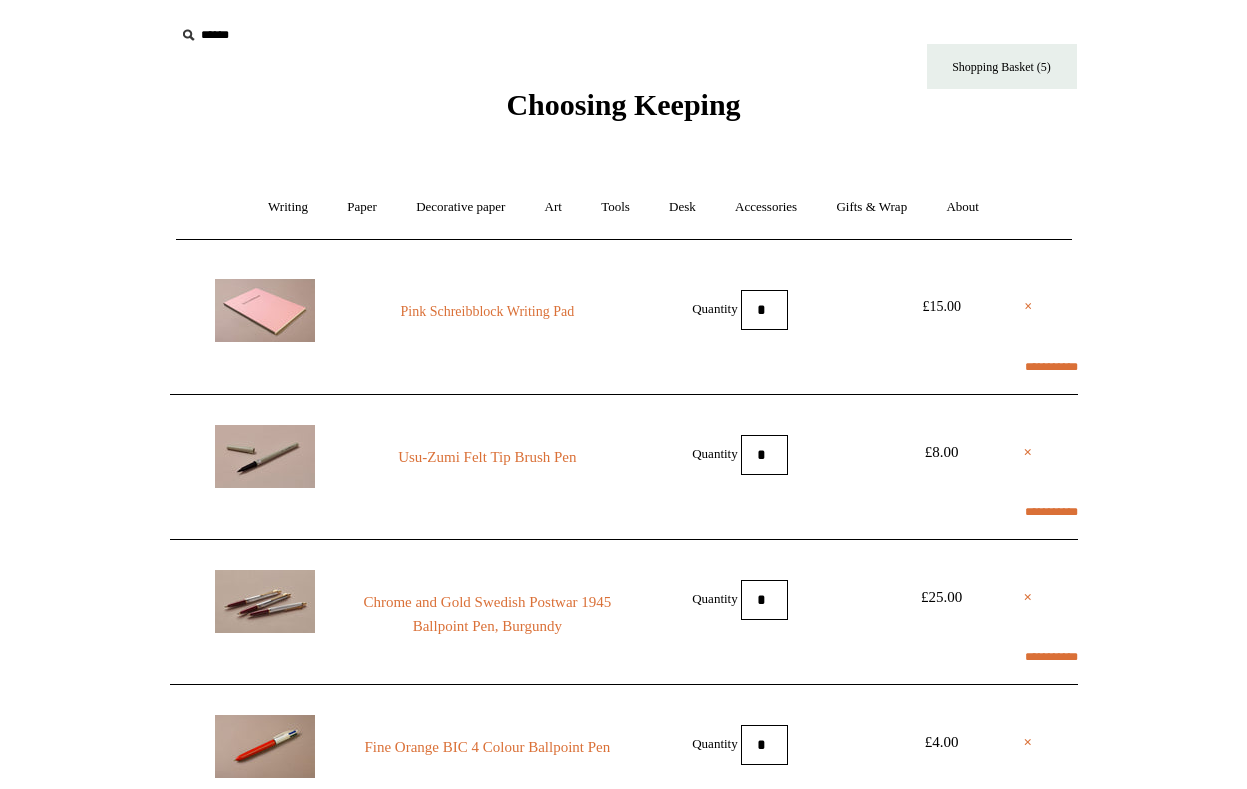 scroll, scrollTop: 4, scrollLeft: 0, axis: vertical 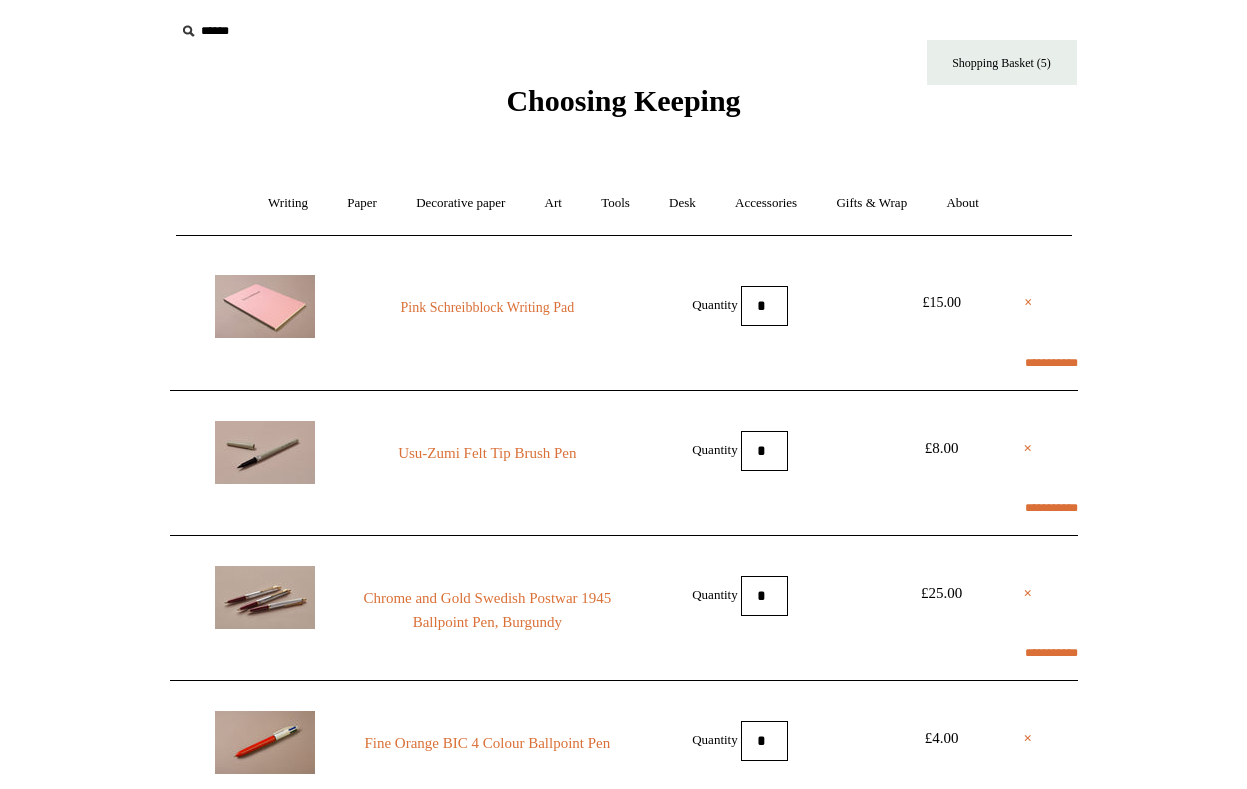 select on "**********" 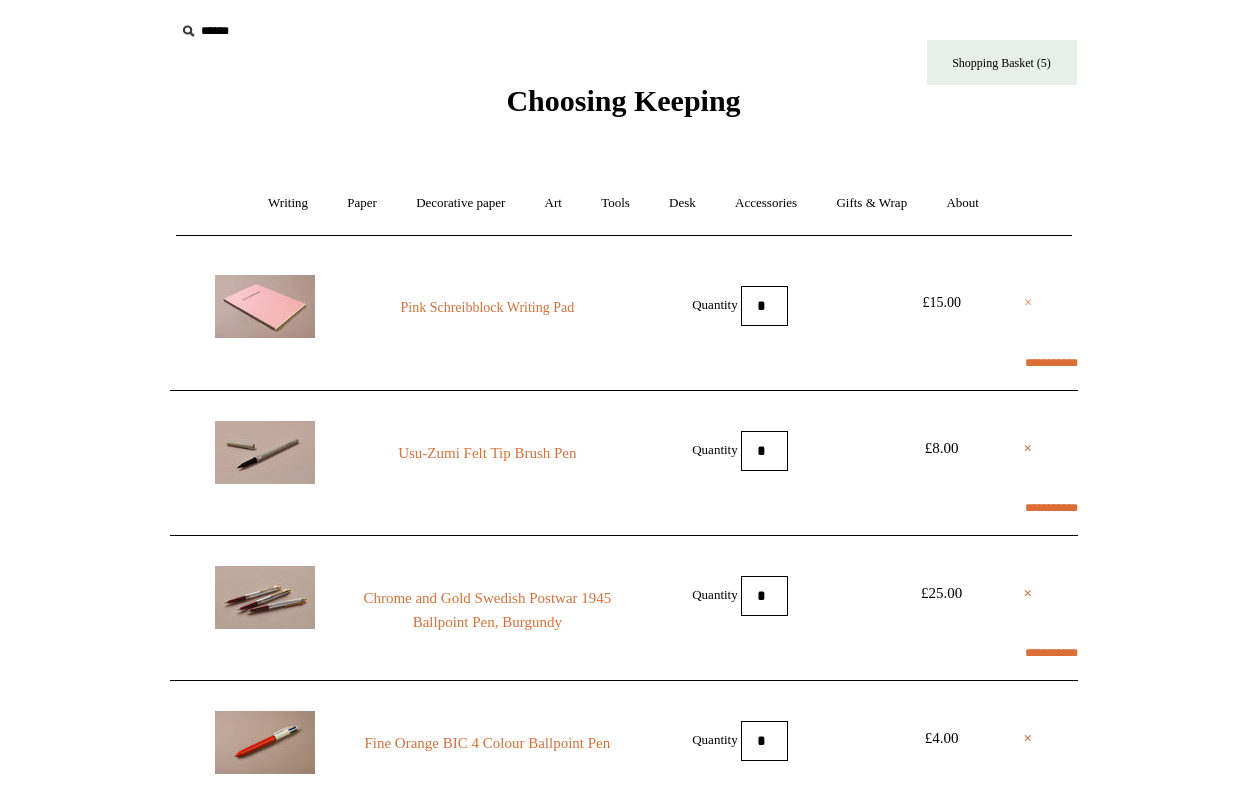 click on "×" at bounding box center [1028, 303] 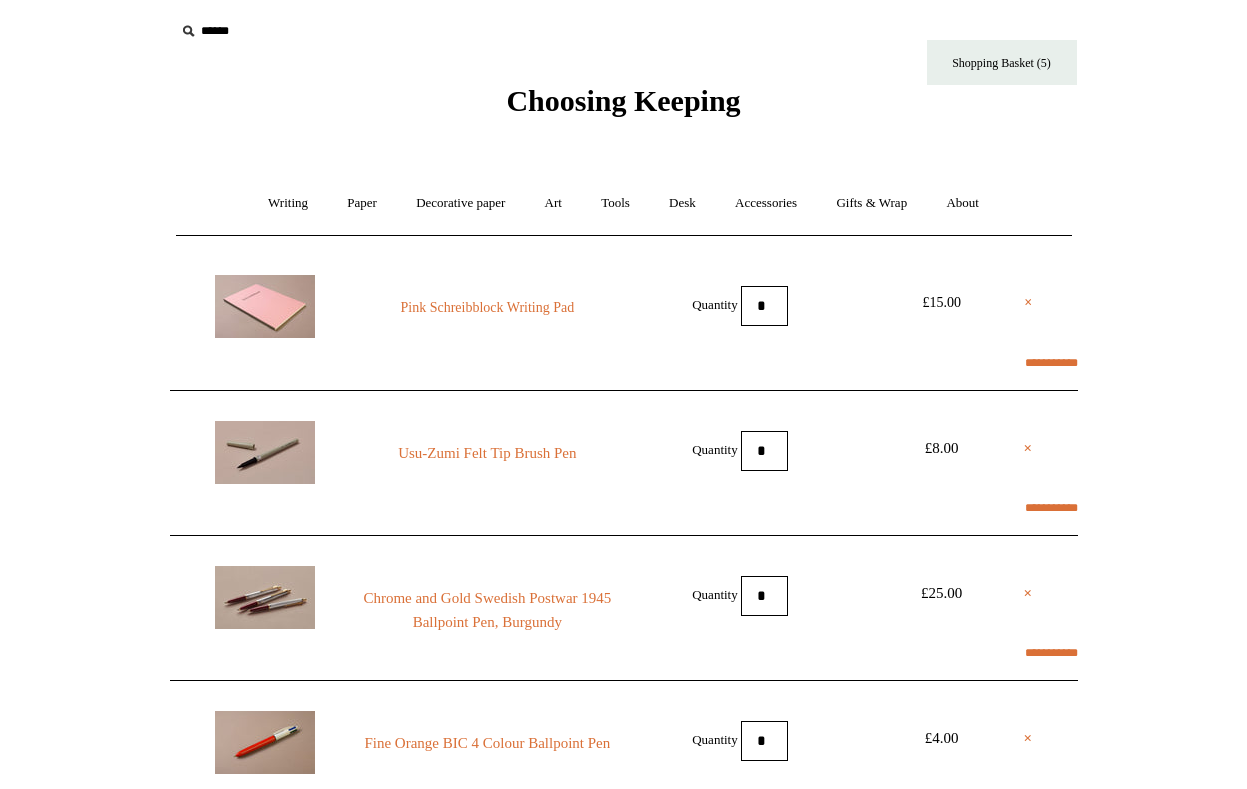 click on "*" at bounding box center (764, 306) 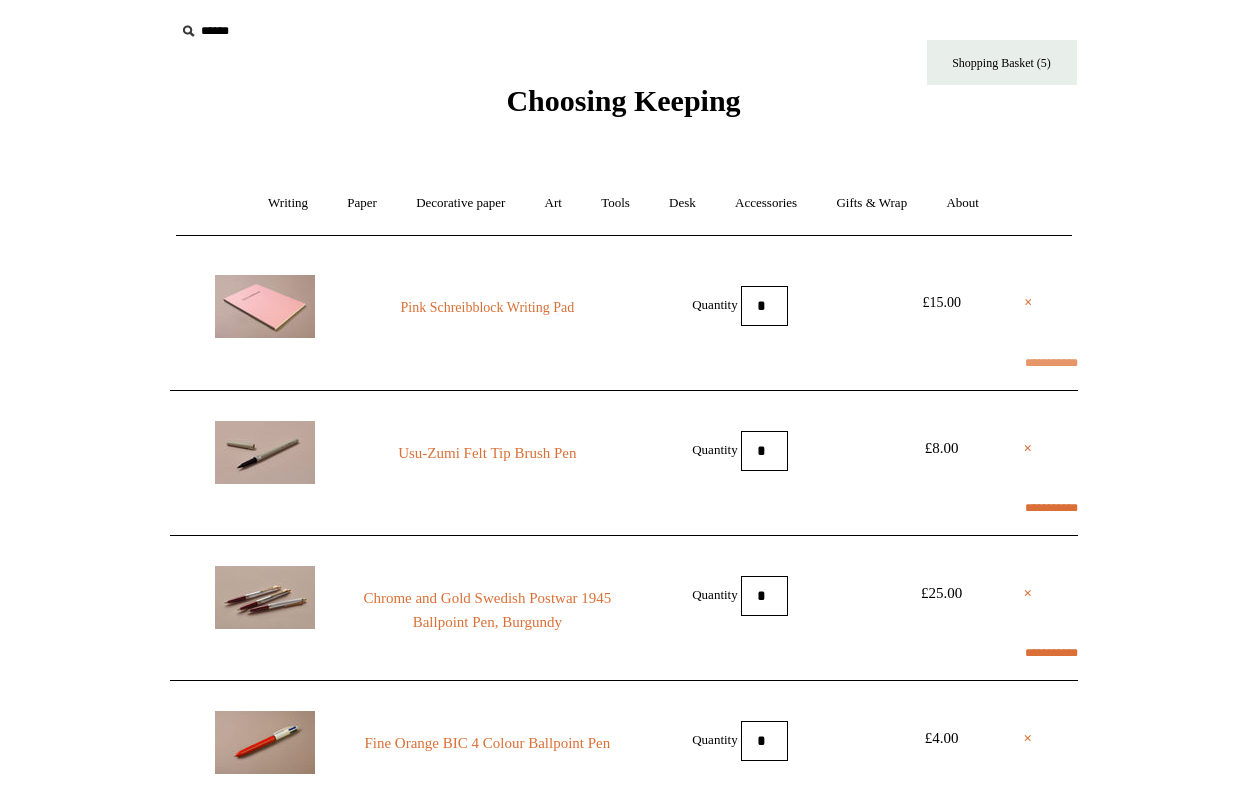 type on "*" 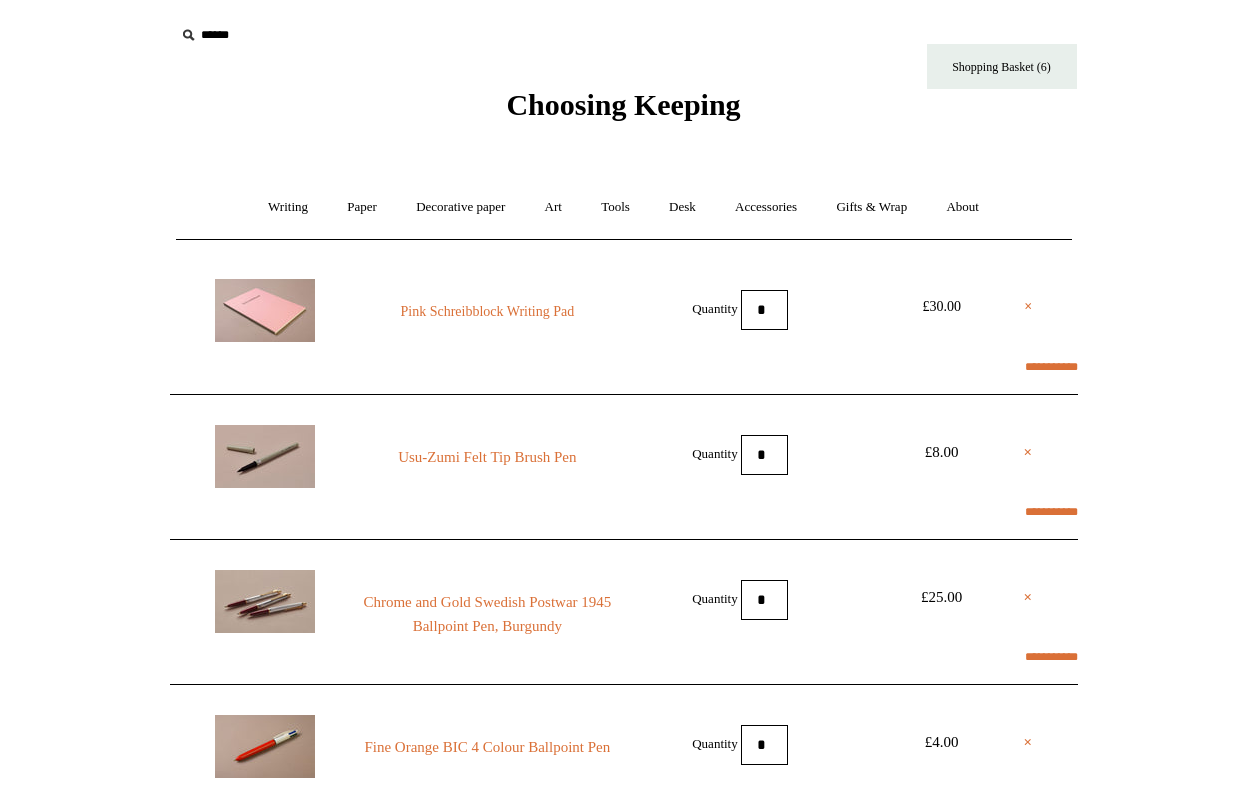 scroll, scrollTop: 4, scrollLeft: 0, axis: vertical 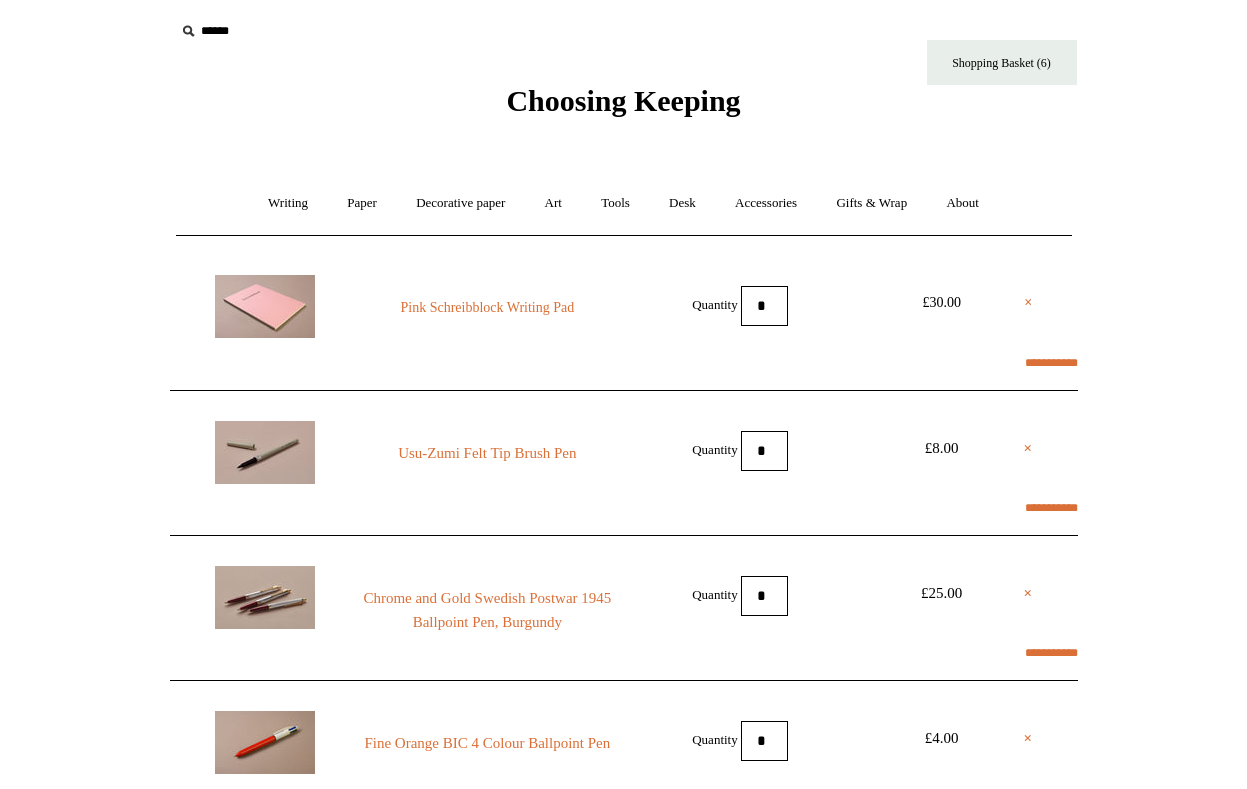 click on "*" at bounding box center [764, 451] 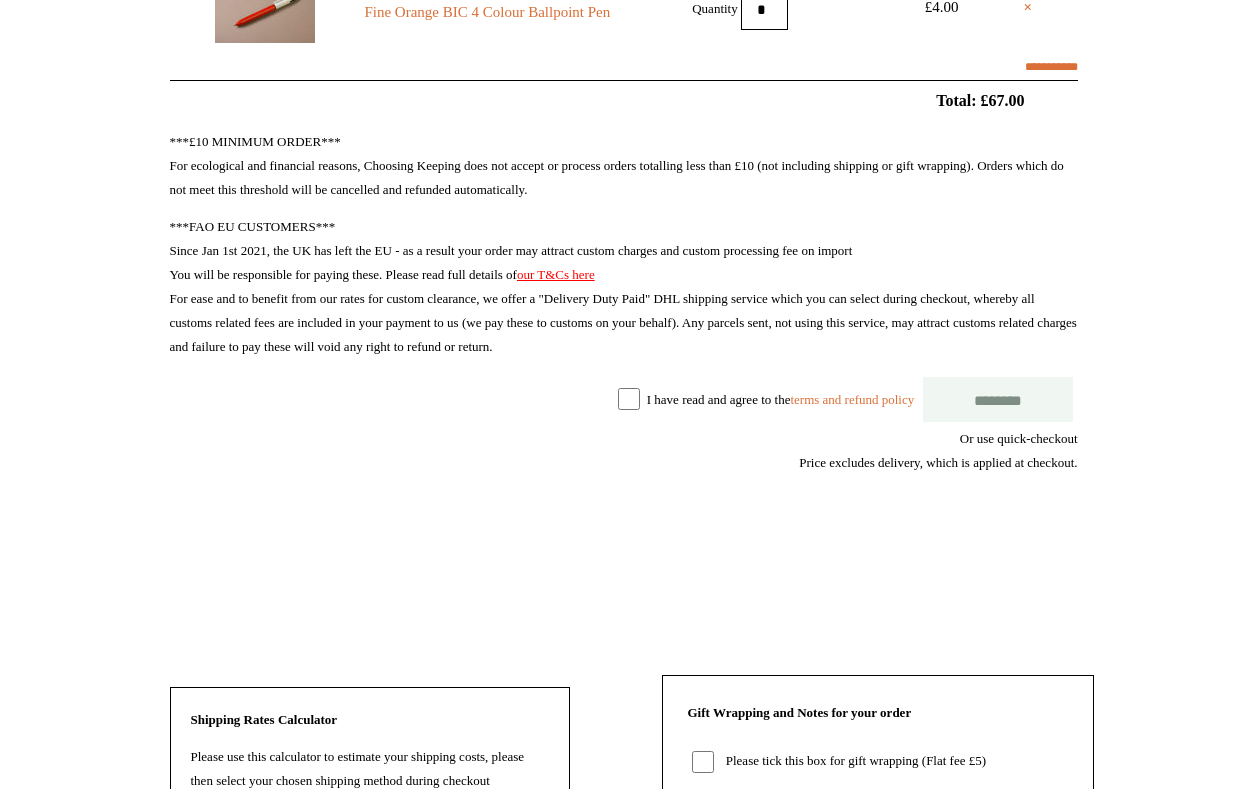scroll, scrollTop: 782, scrollLeft: 0, axis: vertical 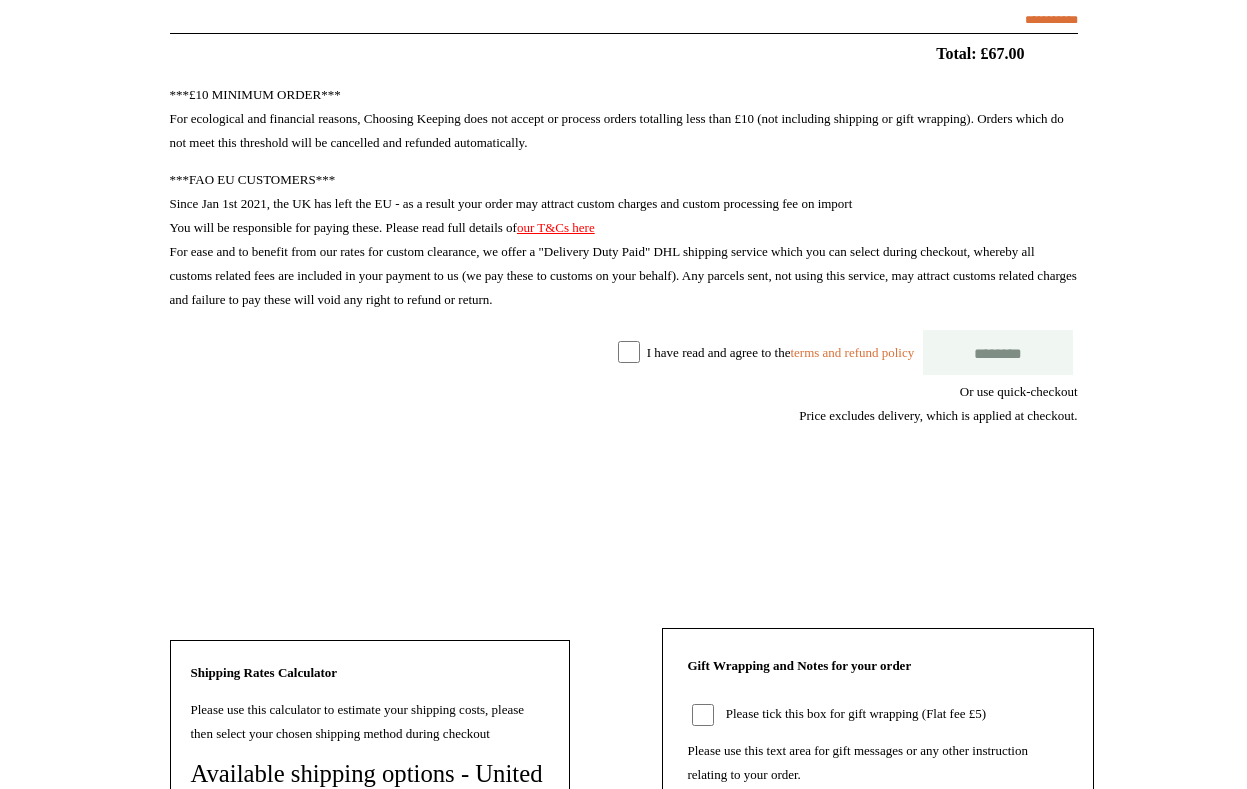 click at bounding box center (1072, 487) 